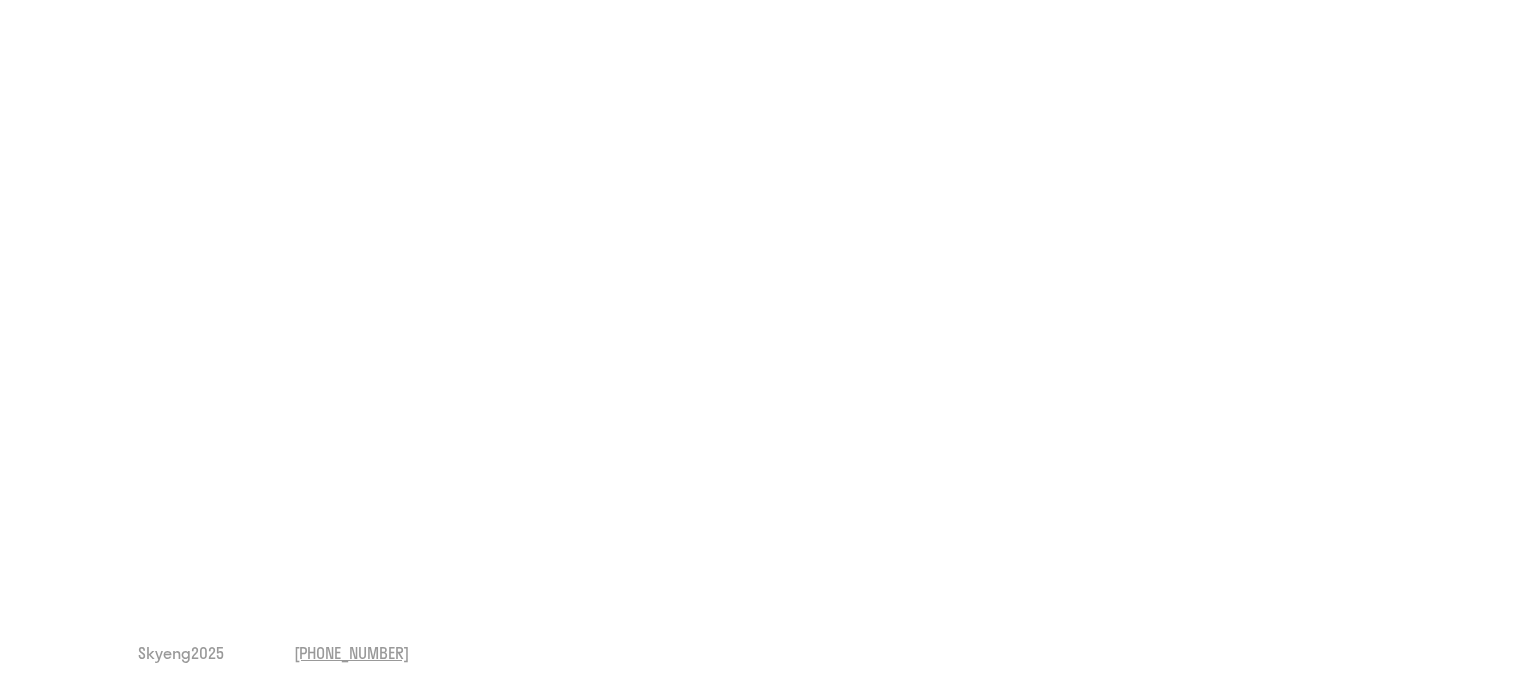 scroll, scrollTop: 0, scrollLeft: 0, axis: both 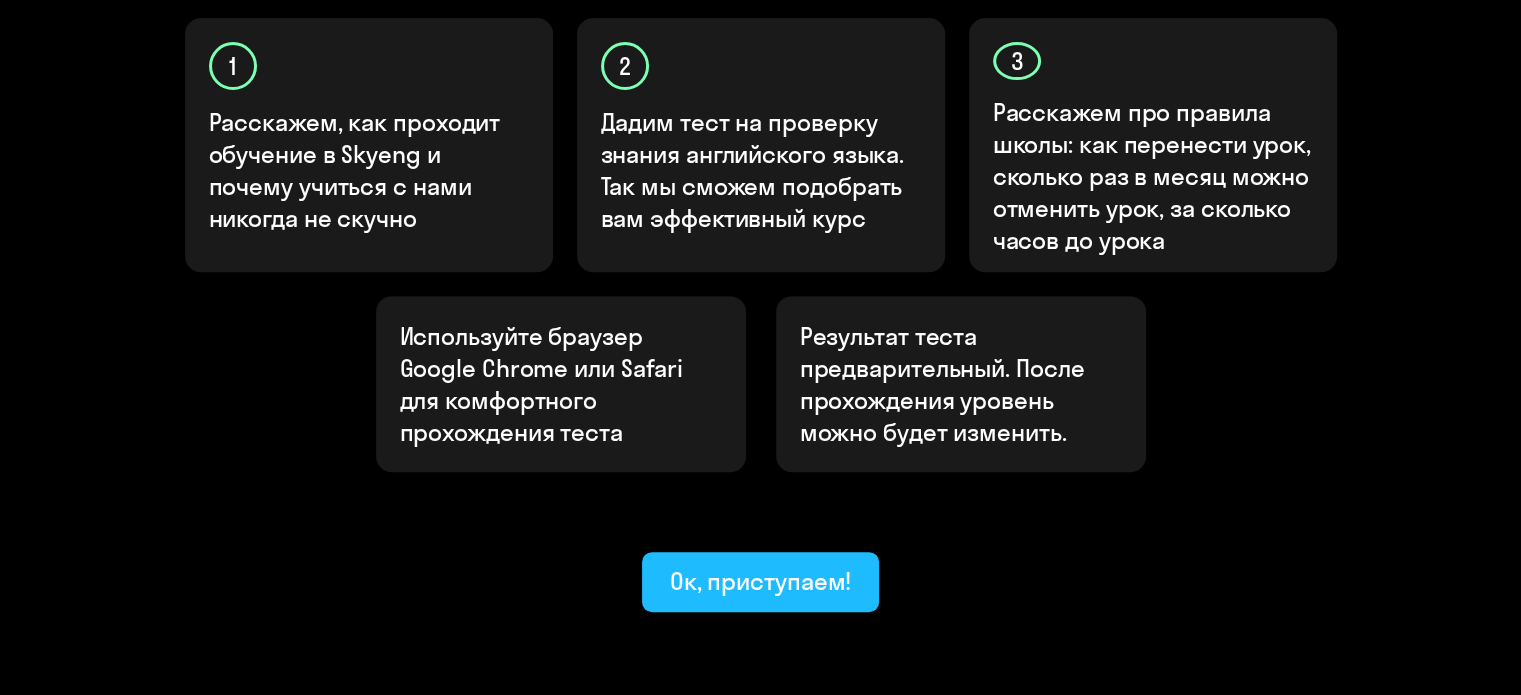 click on "Ок, приступаем!" 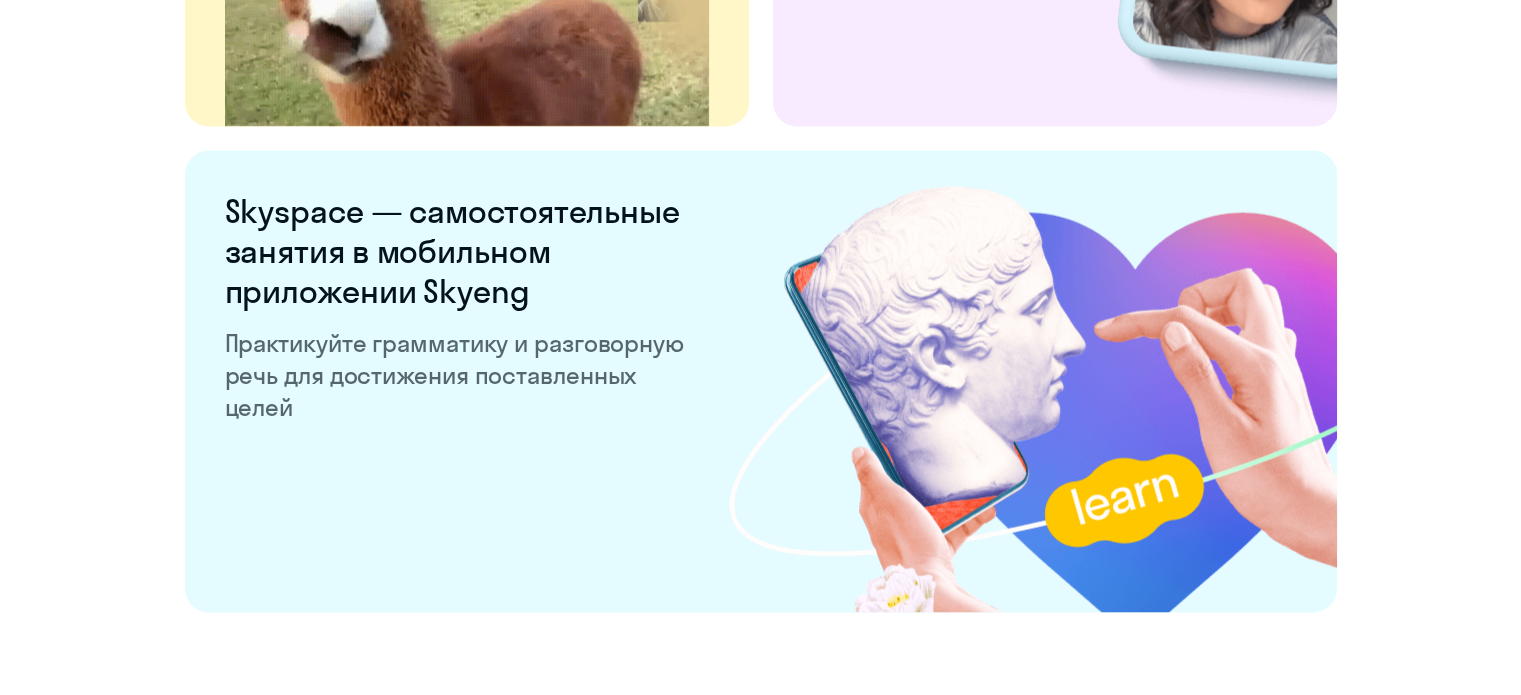 scroll, scrollTop: 3940, scrollLeft: 0, axis: vertical 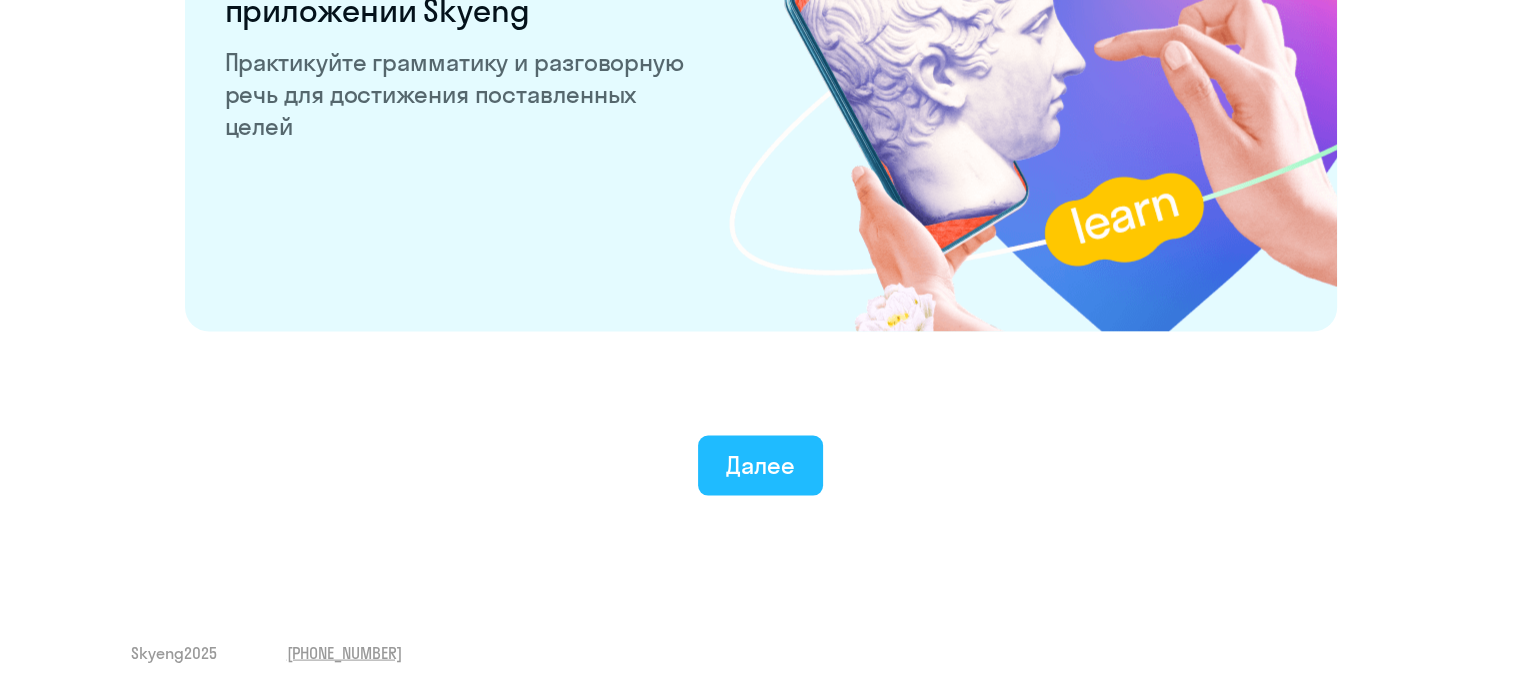 click on "Далее" 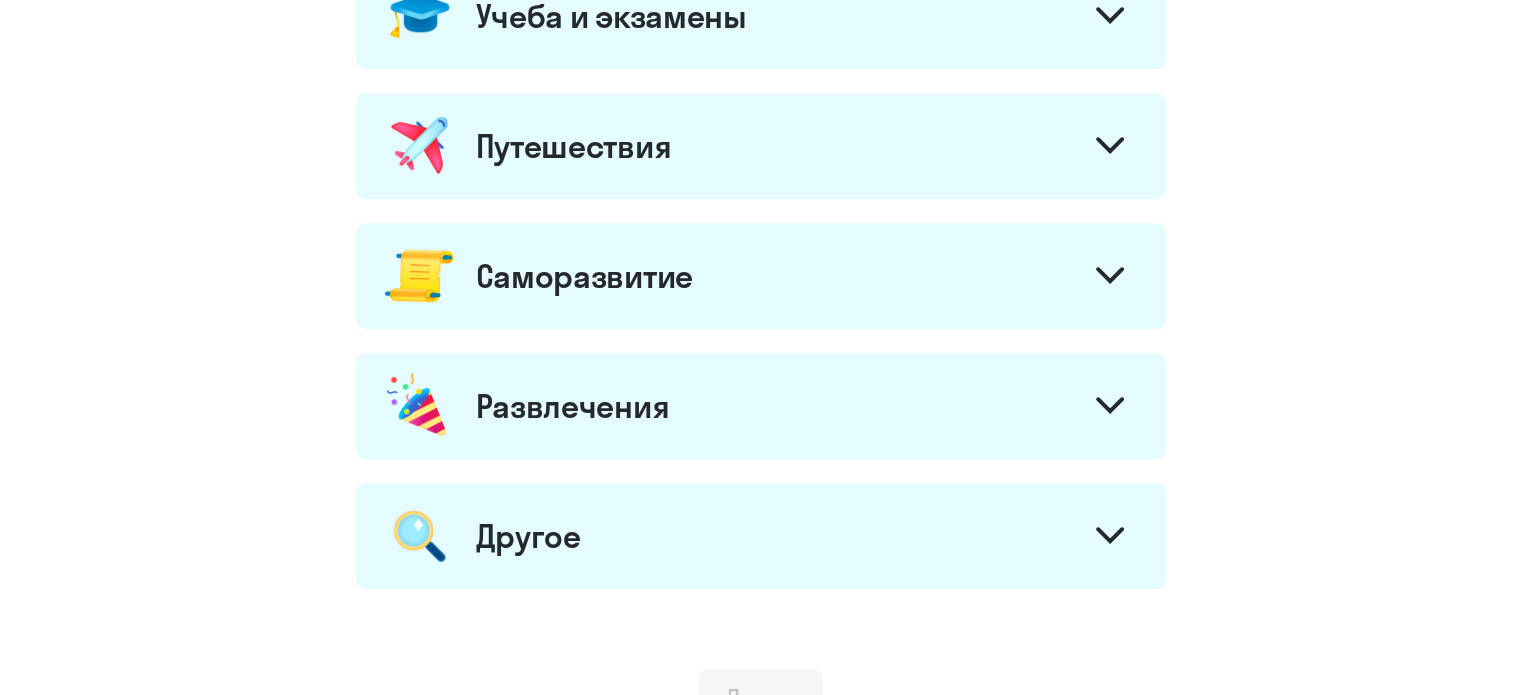 scroll, scrollTop: 998, scrollLeft: 0, axis: vertical 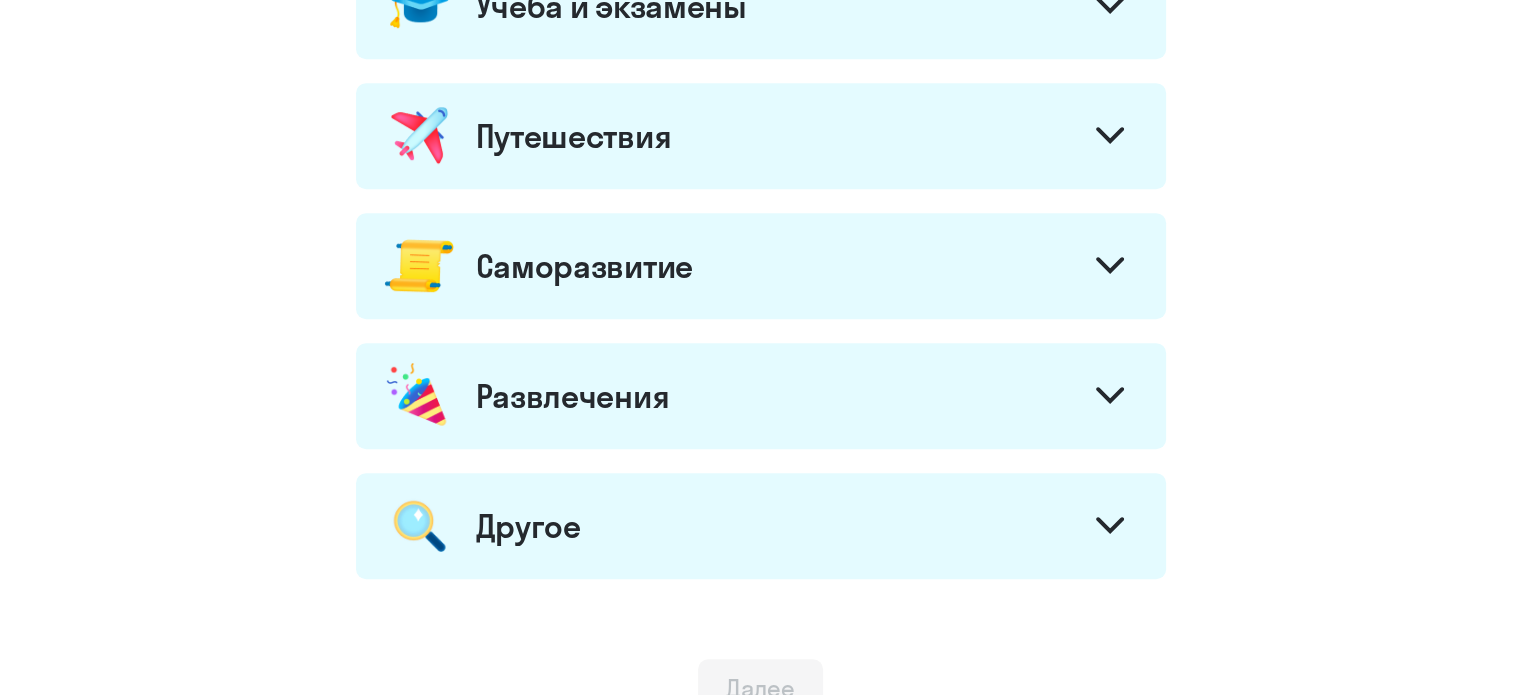 click on "Развлечения" 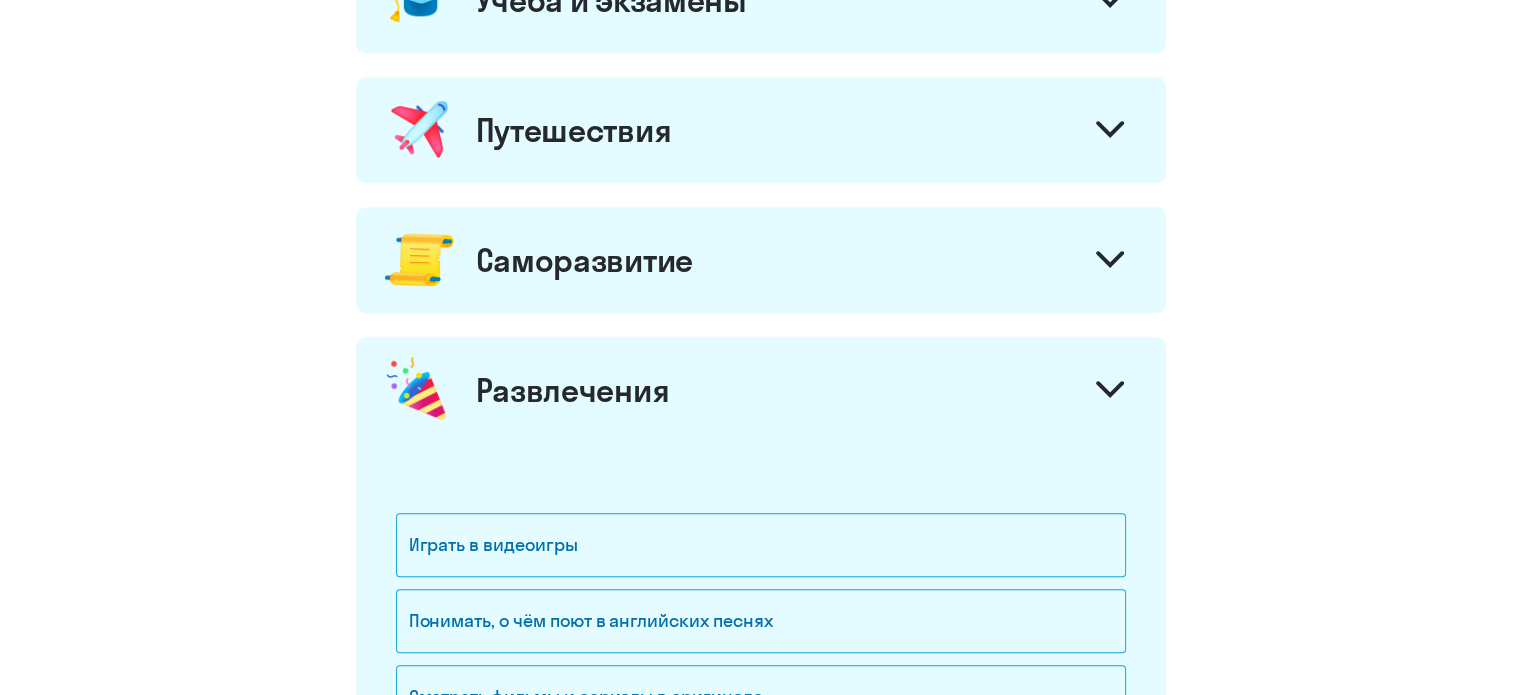 scroll, scrollTop: 1002, scrollLeft: 0, axis: vertical 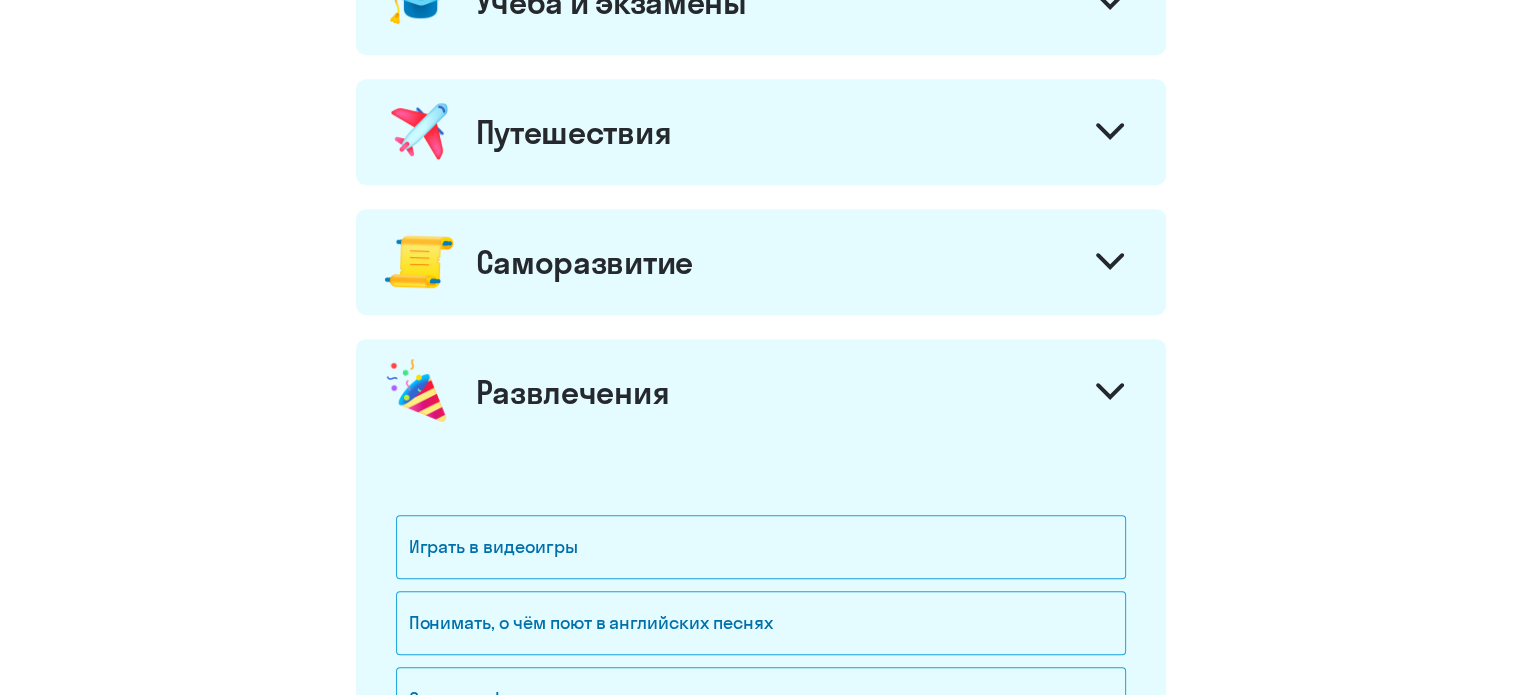 click on "Саморазвитие" 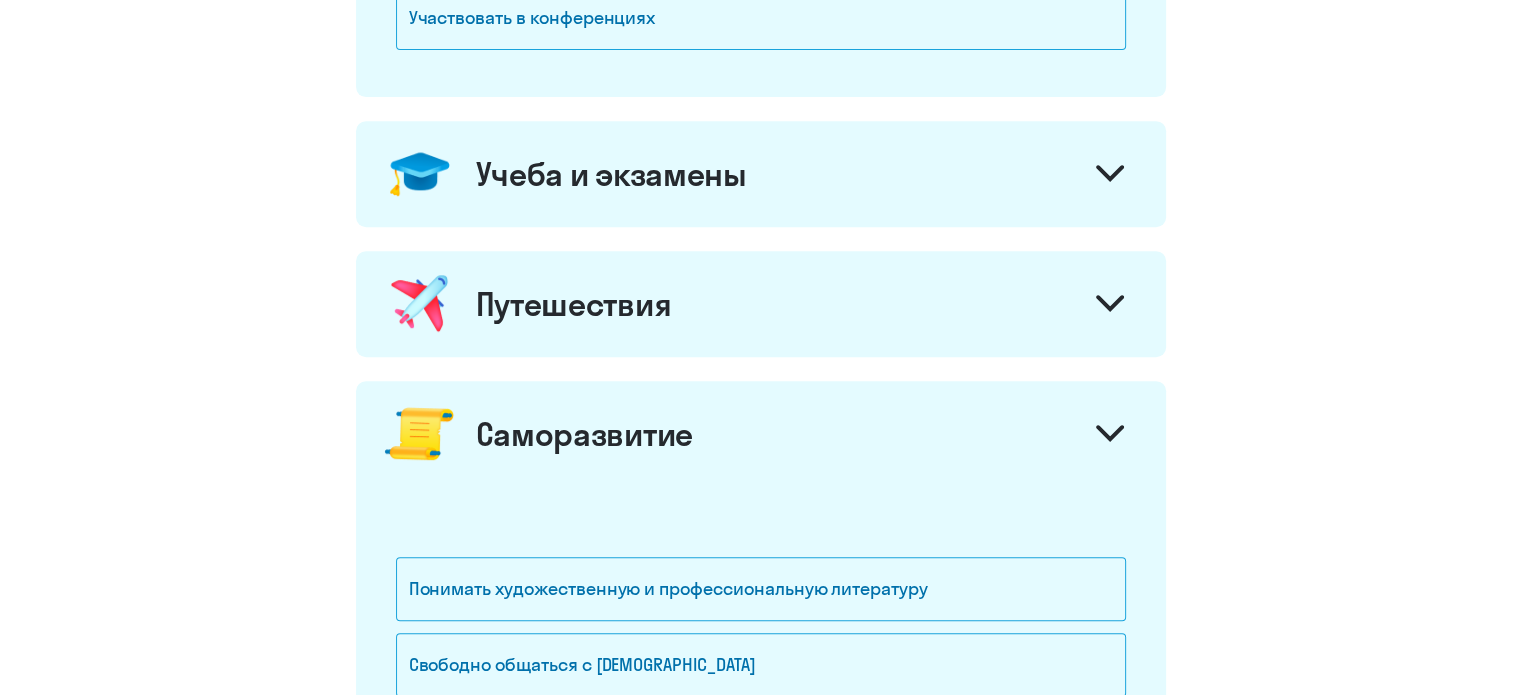 scroll, scrollTop: 828, scrollLeft: 0, axis: vertical 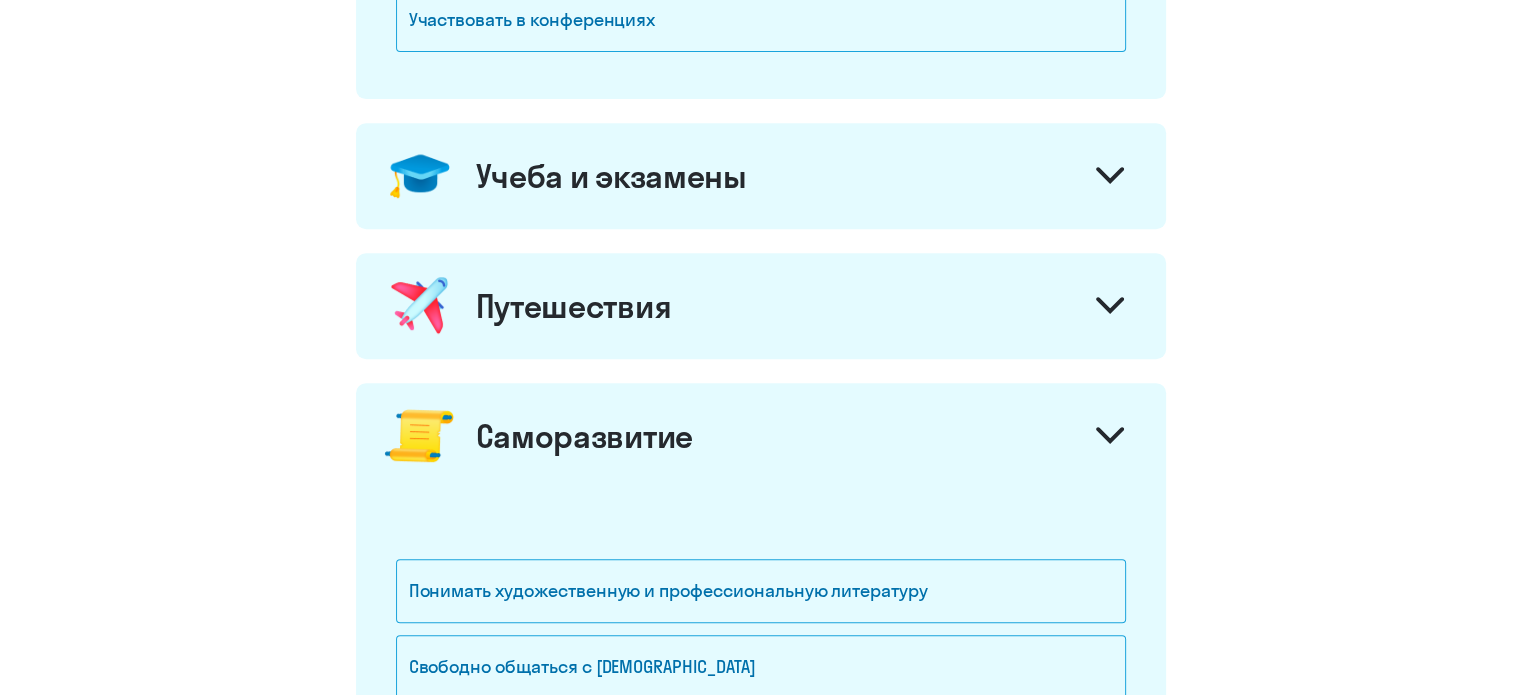 click on "Учеба и экзамены" 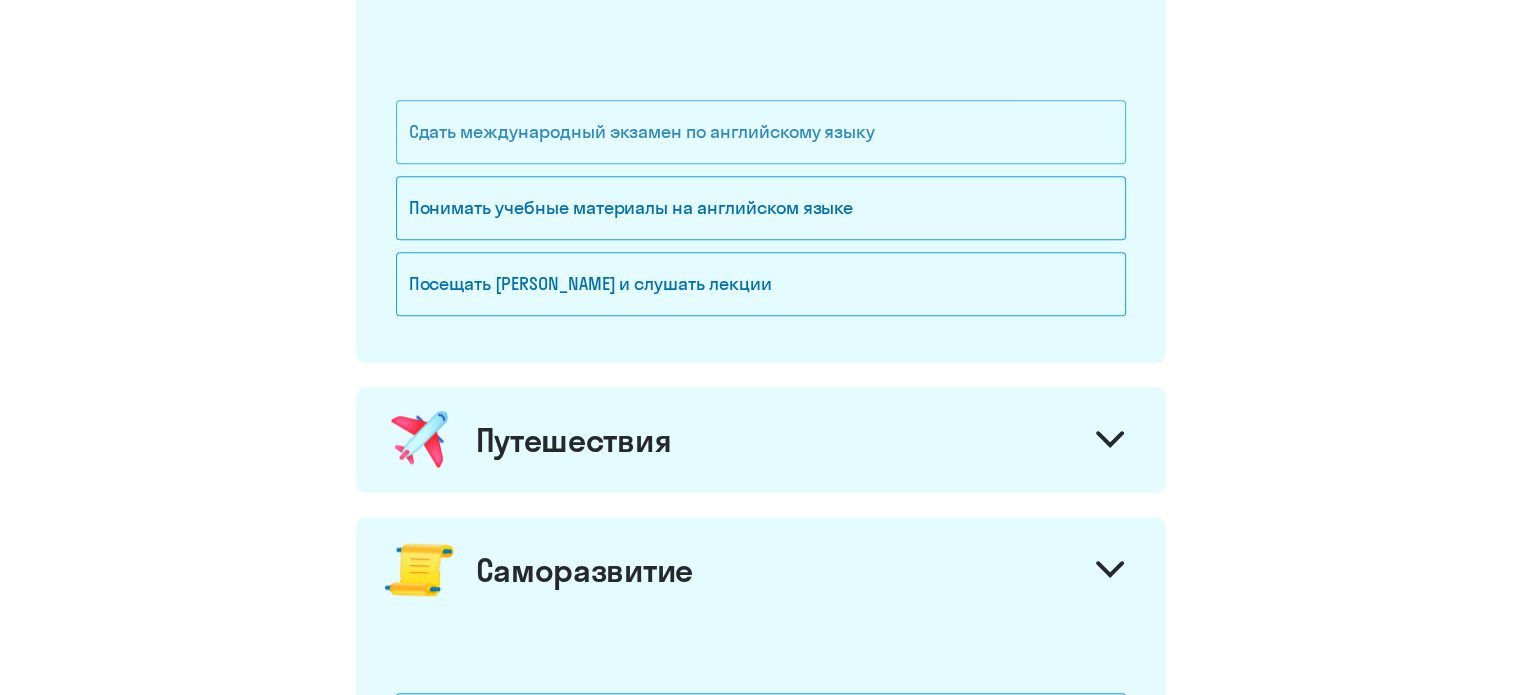 scroll, scrollTop: 1040, scrollLeft: 0, axis: vertical 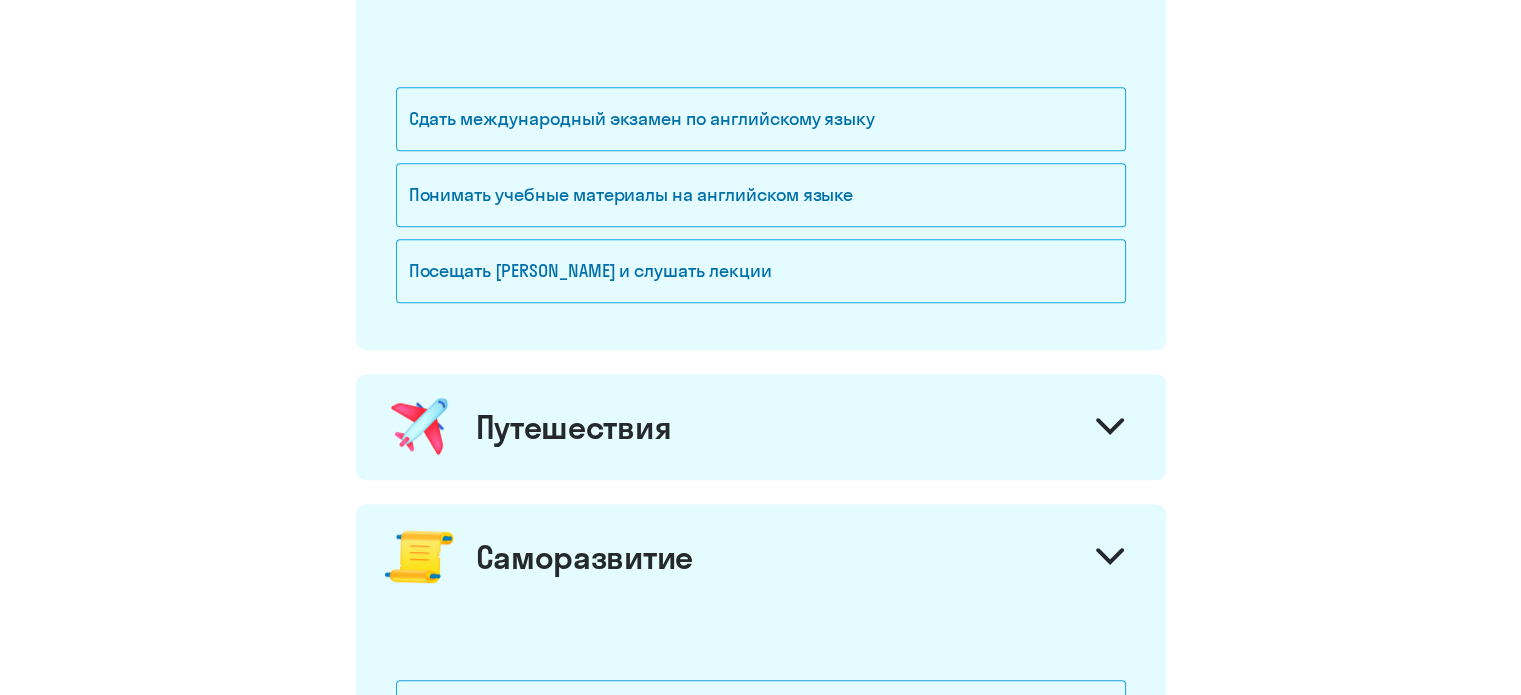 click on "Путешествия" 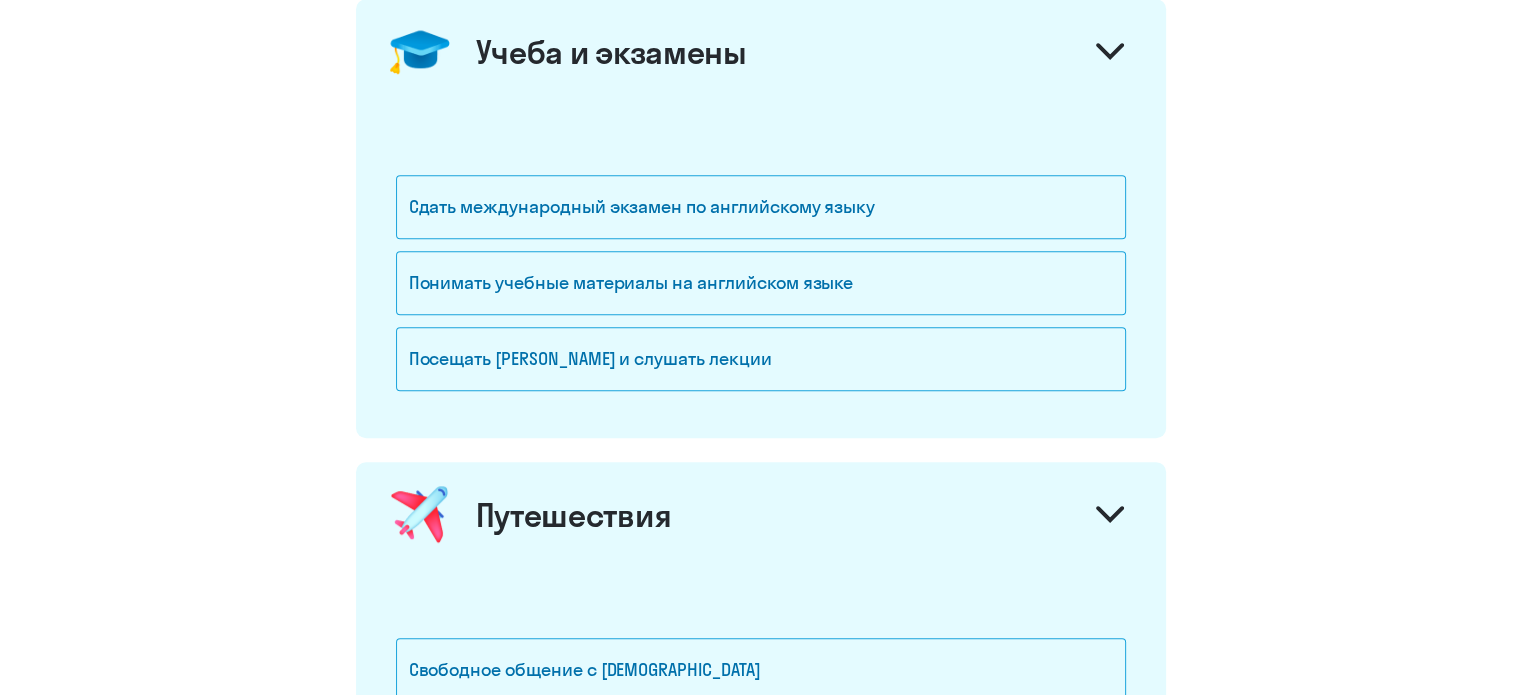 scroll, scrollTop: 847, scrollLeft: 0, axis: vertical 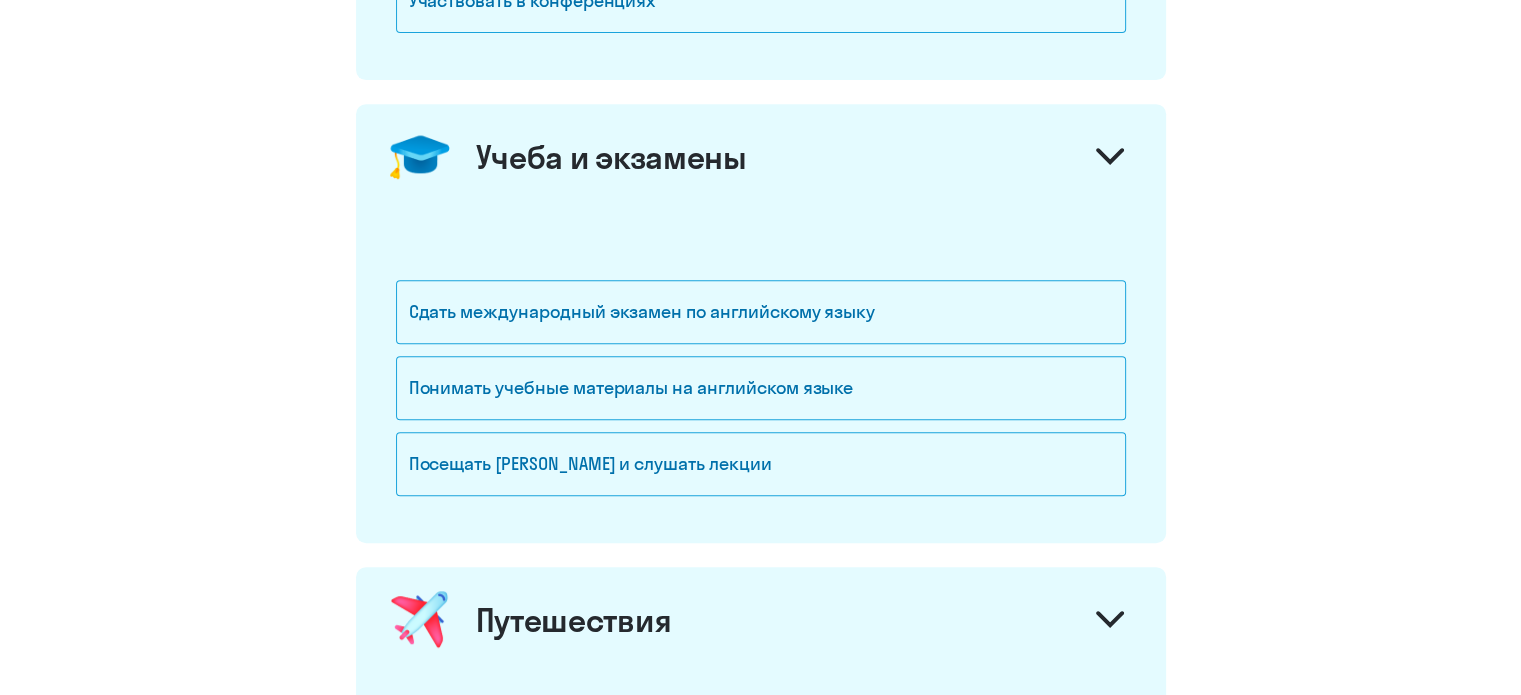 click on "Учеба и экзамены" 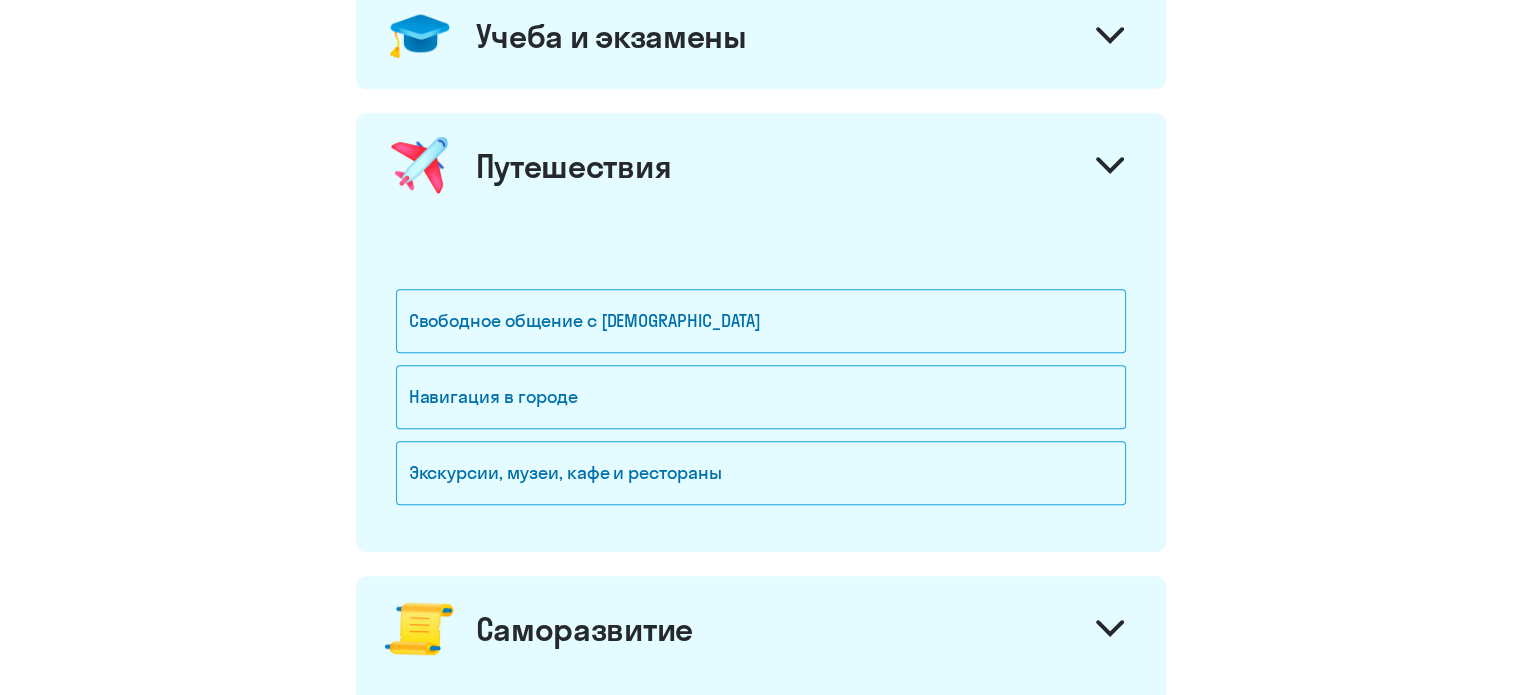scroll, scrollTop: 970, scrollLeft: 0, axis: vertical 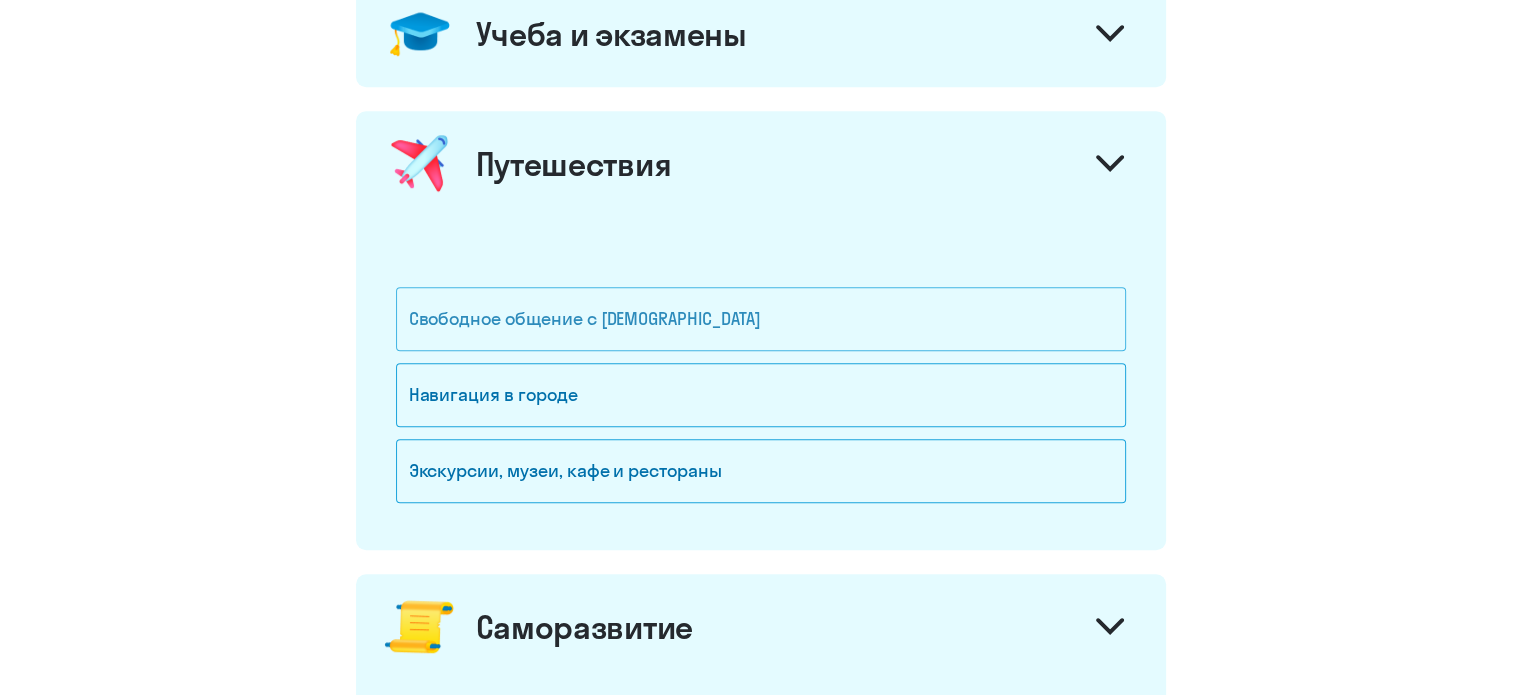 click on "Свободное общение с [DEMOGRAPHIC_DATA]" 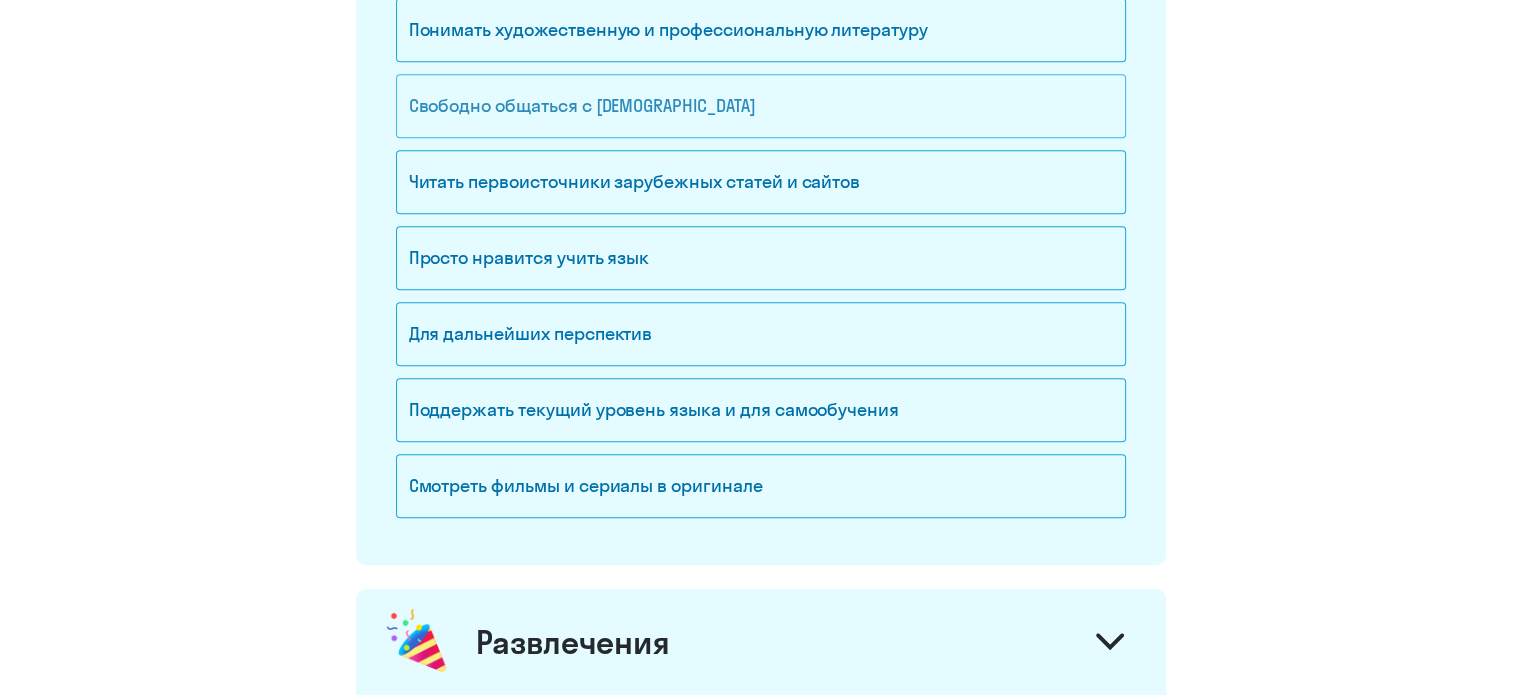 scroll, scrollTop: 1723, scrollLeft: 0, axis: vertical 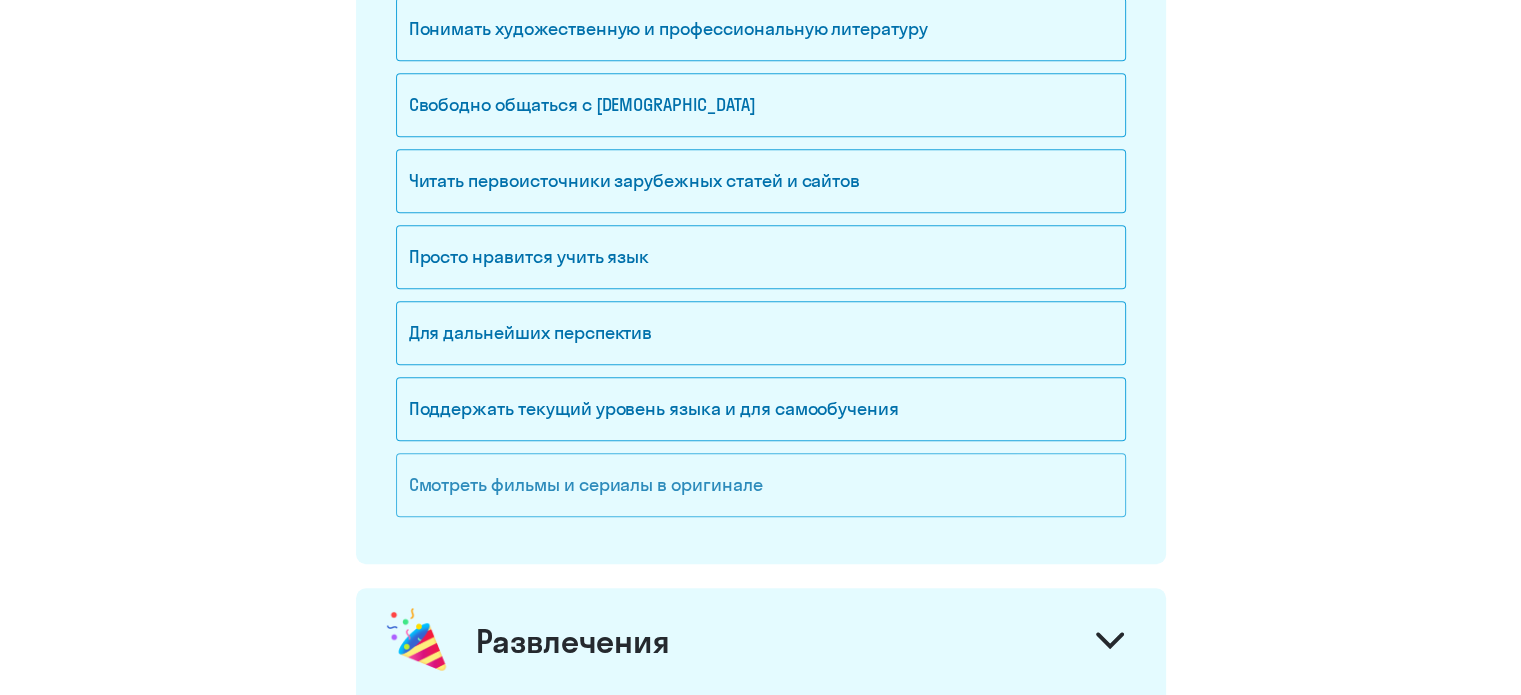 click on "Смотреть фильмы и сериалы в оригинале" 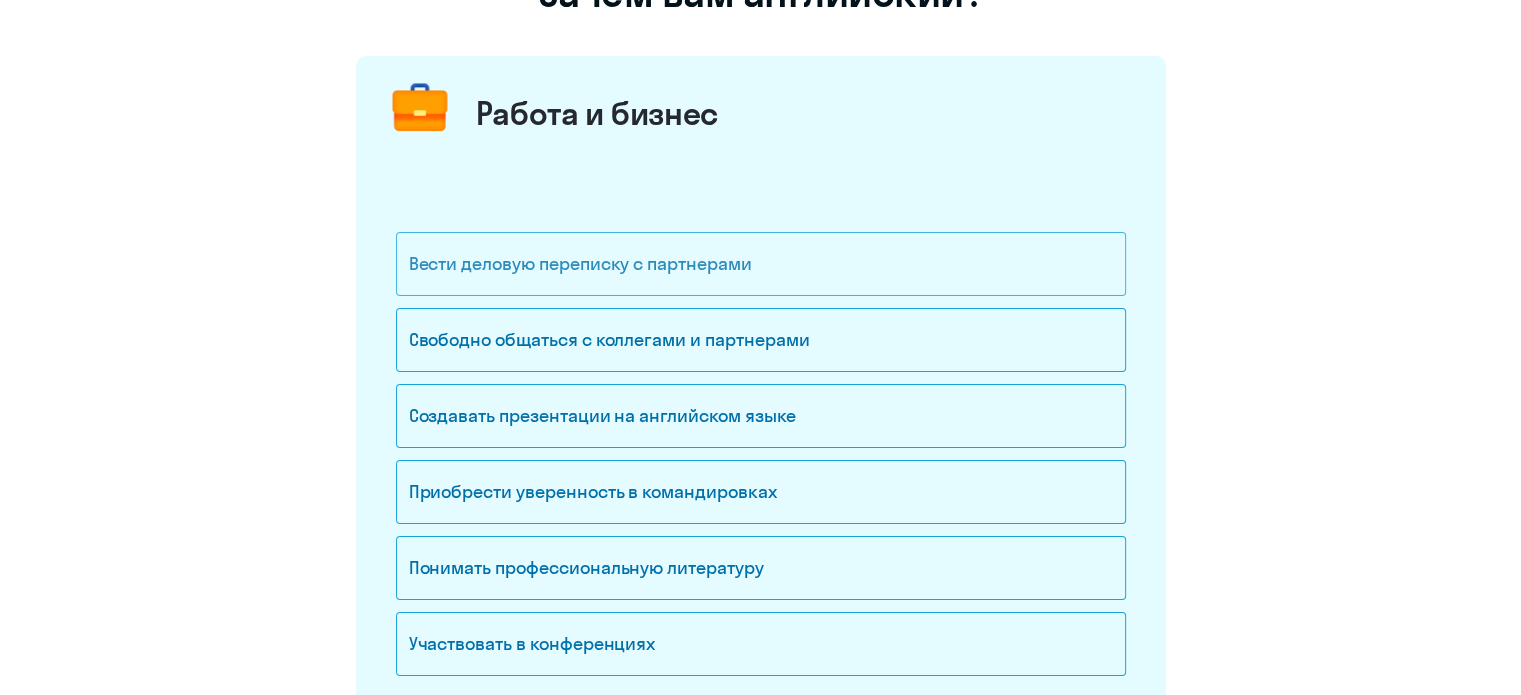 scroll, scrollTop: 208, scrollLeft: 0, axis: vertical 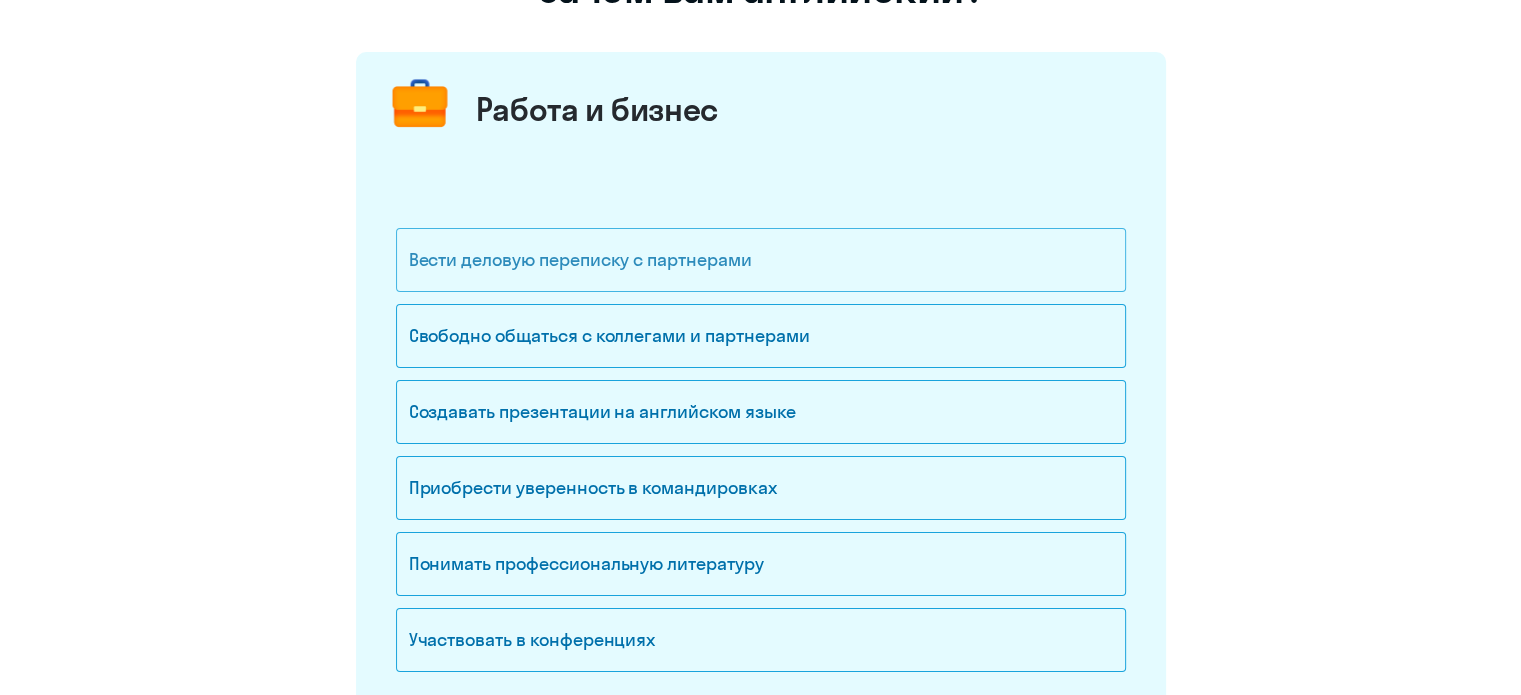 click on "Вести деловую переписку с партнерами" 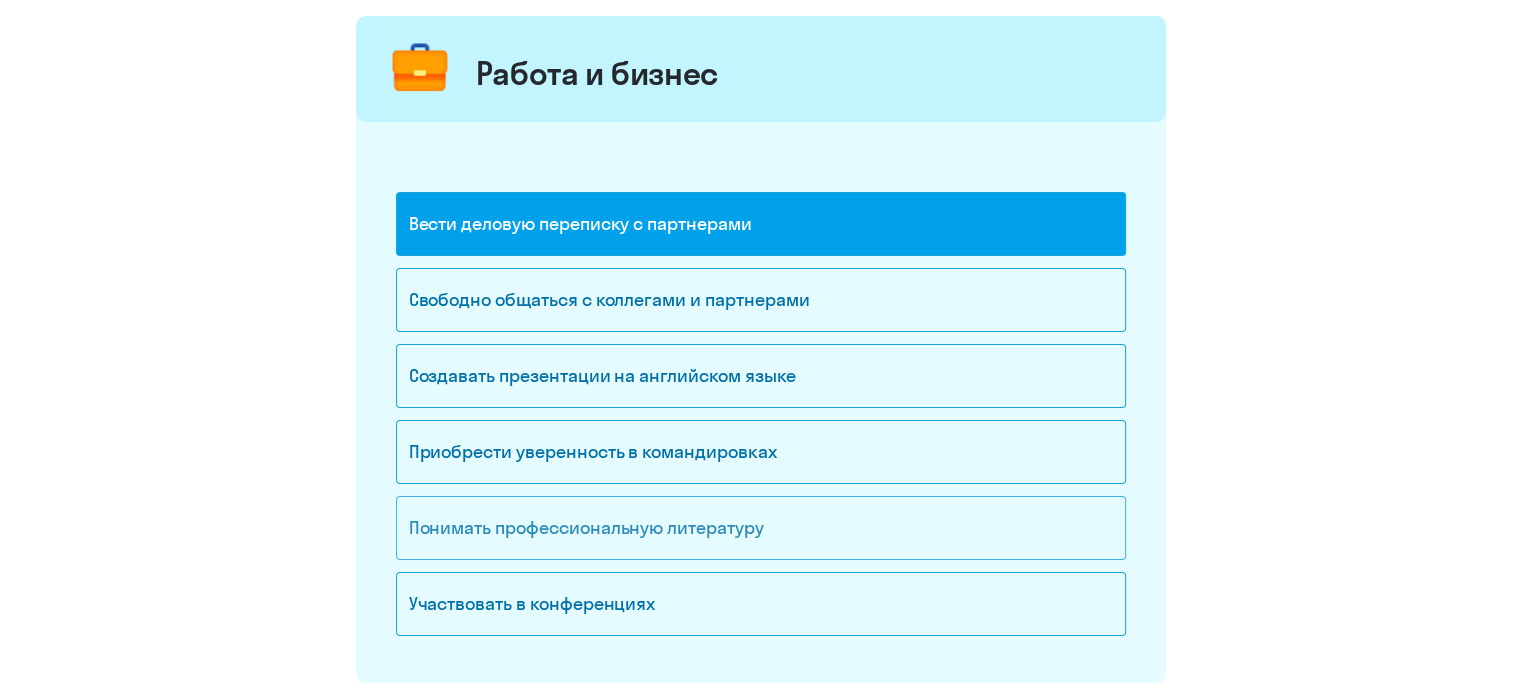 scroll, scrollTop: 244, scrollLeft: 0, axis: vertical 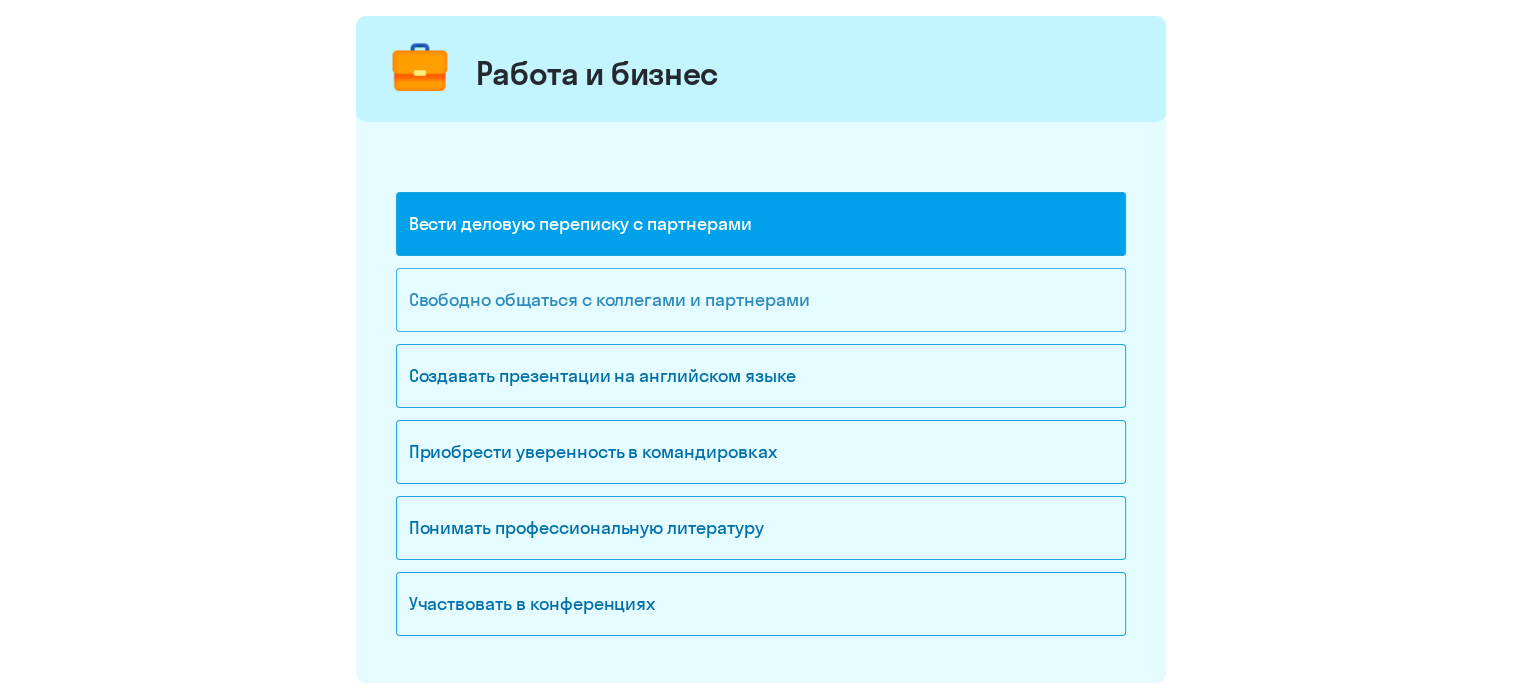 click on "Свободно общаться с коллегами и партнерами" 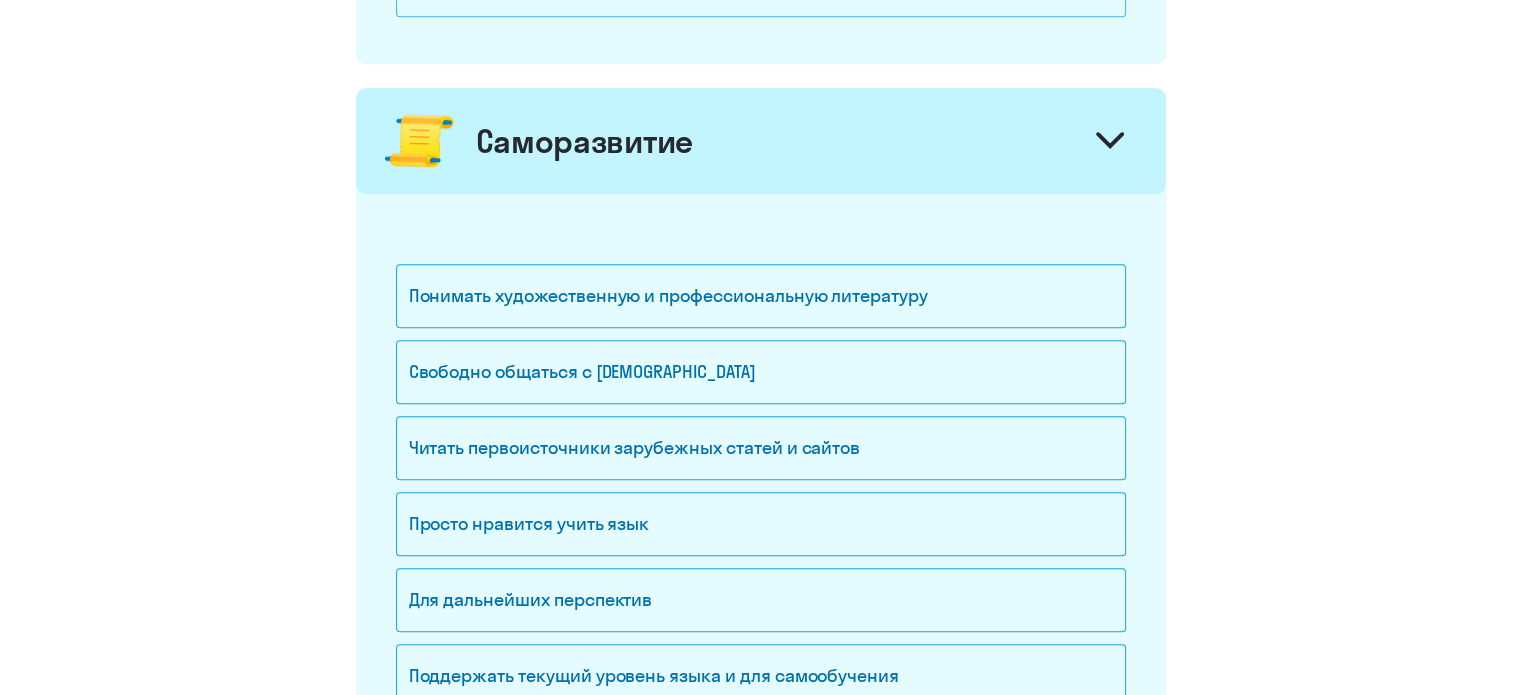 scroll, scrollTop: 1458, scrollLeft: 0, axis: vertical 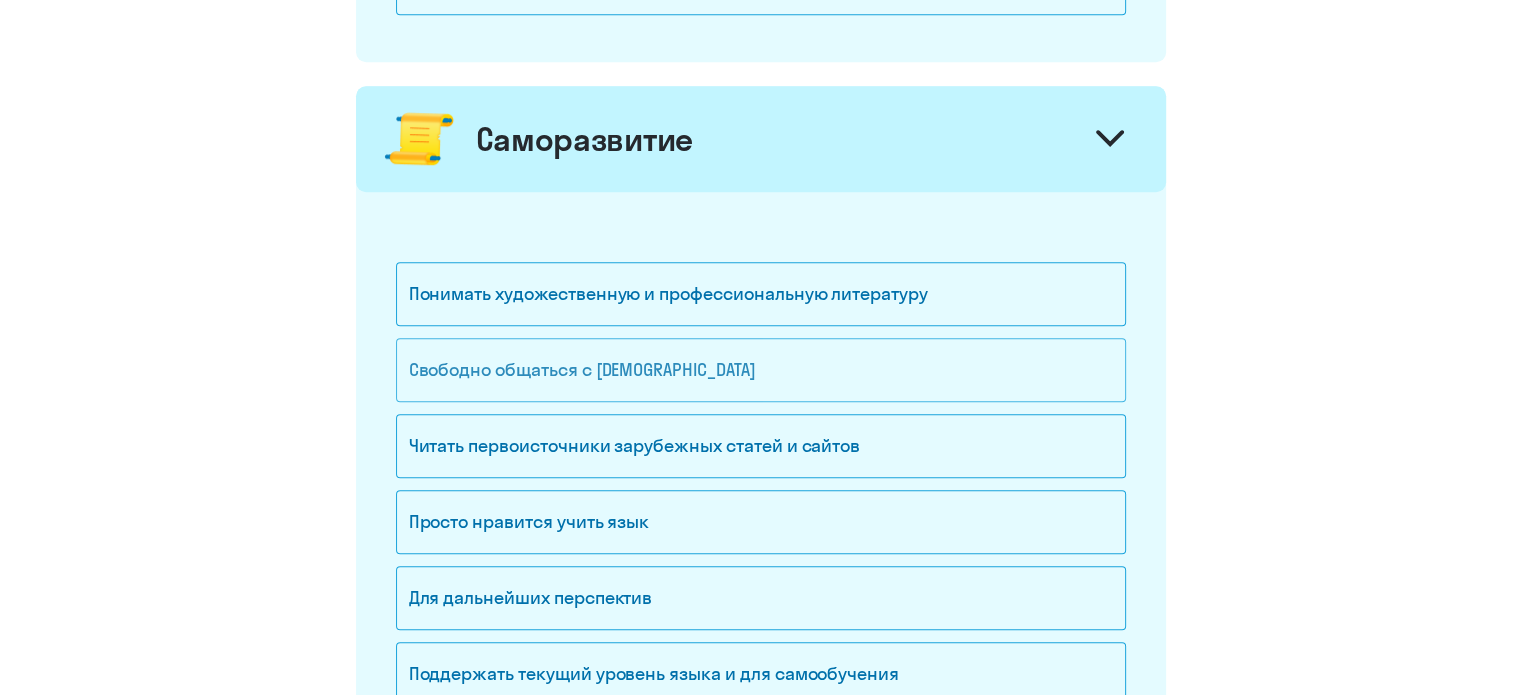 click on "Свободно общаться с [DEMOGRAPHIC_DATA]" 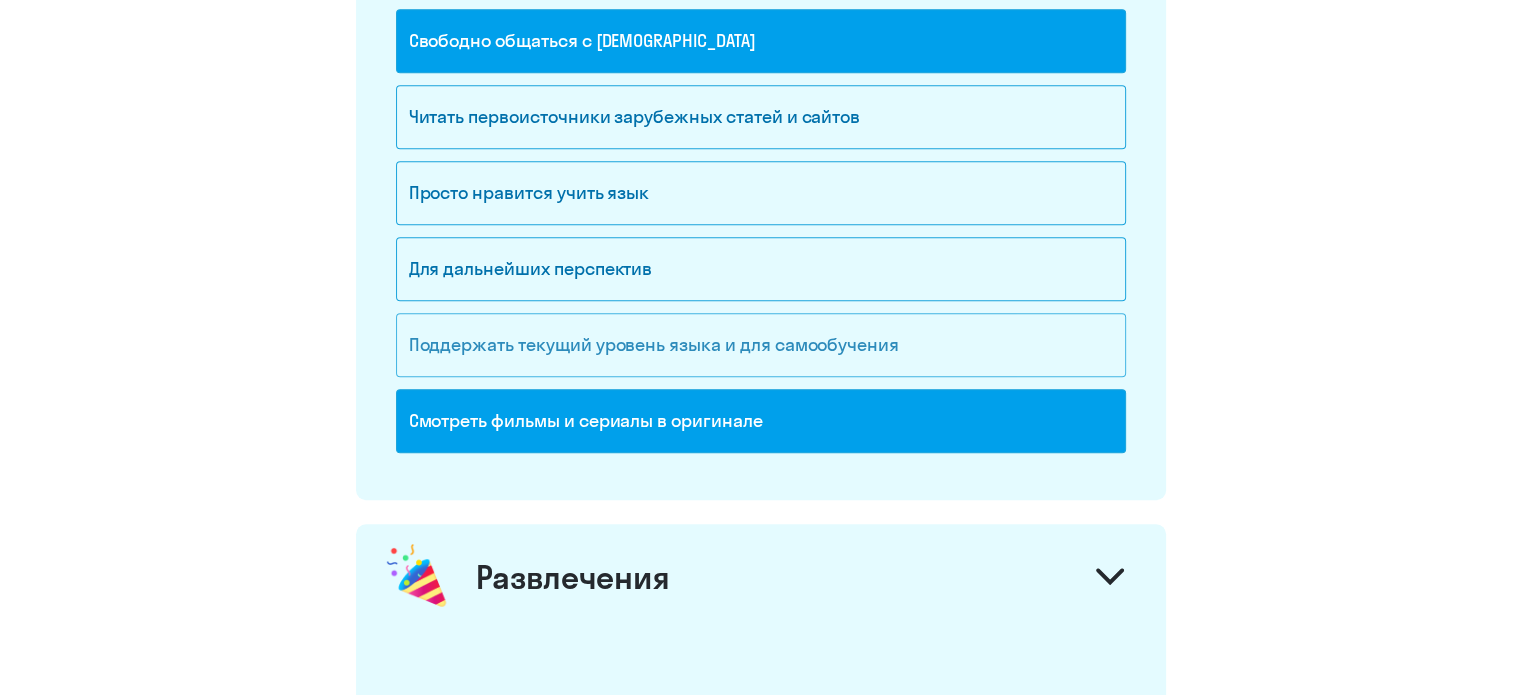scroll, scrollTop: 1792, scrollLeft: 0, axis: vertical 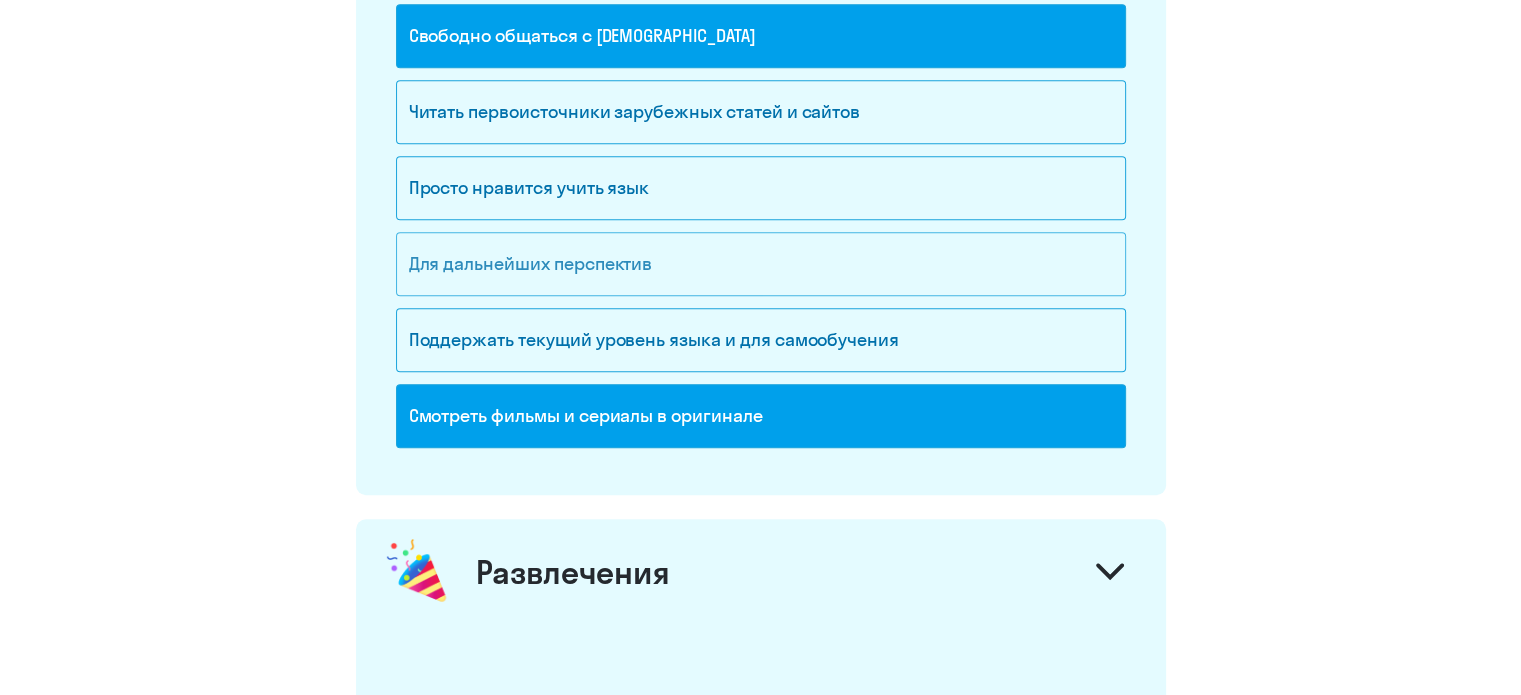click on "Для дальнейших перспектив" 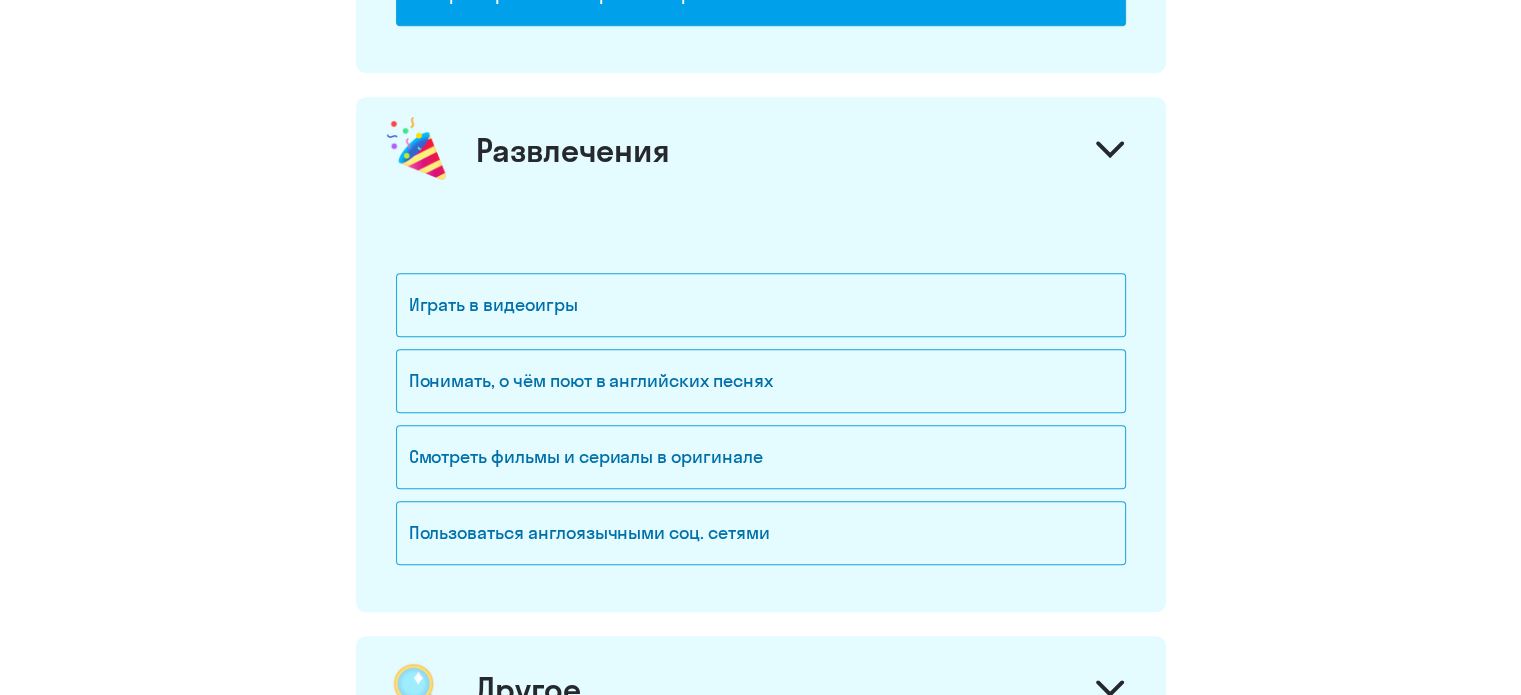 scroll, scrollTop: 2216, scrollLeft: 0, axis: vertical 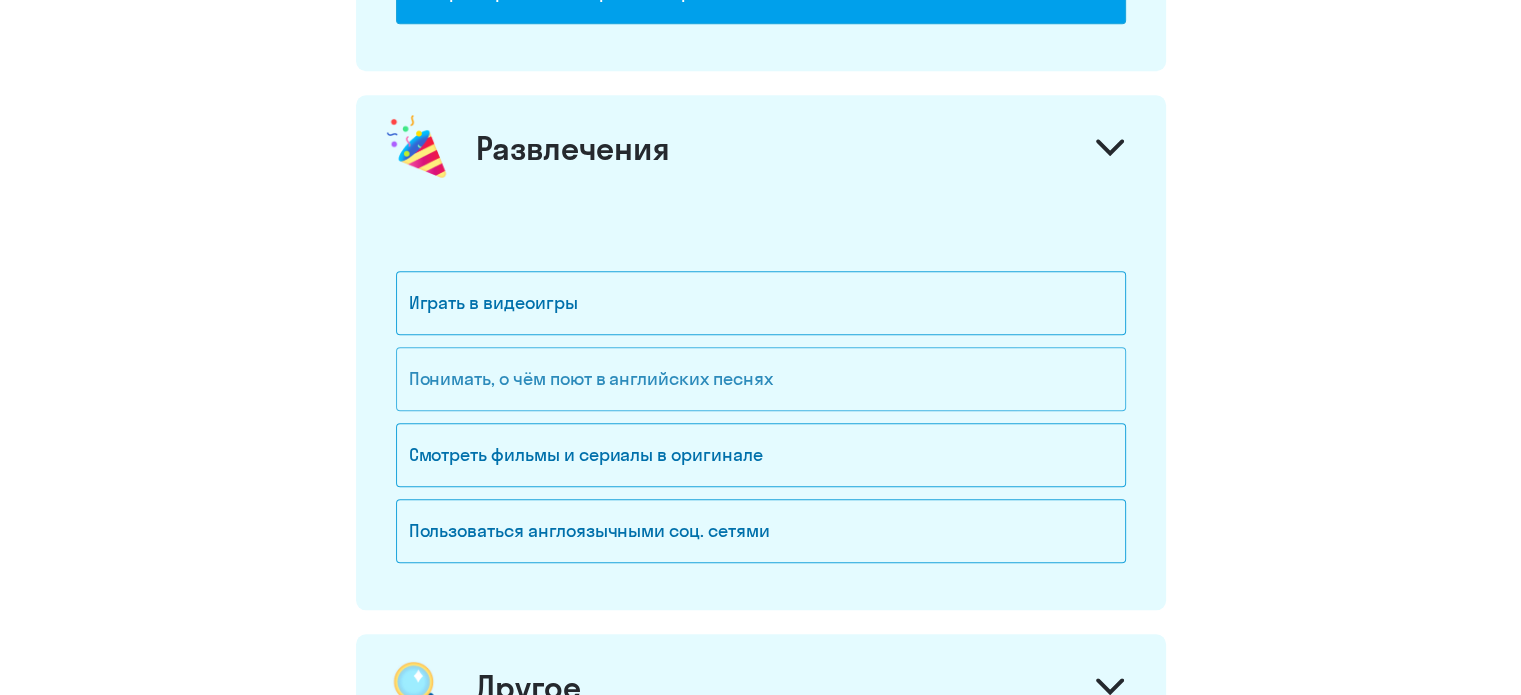 click on "Понимать, о чём поют в английских песнях" 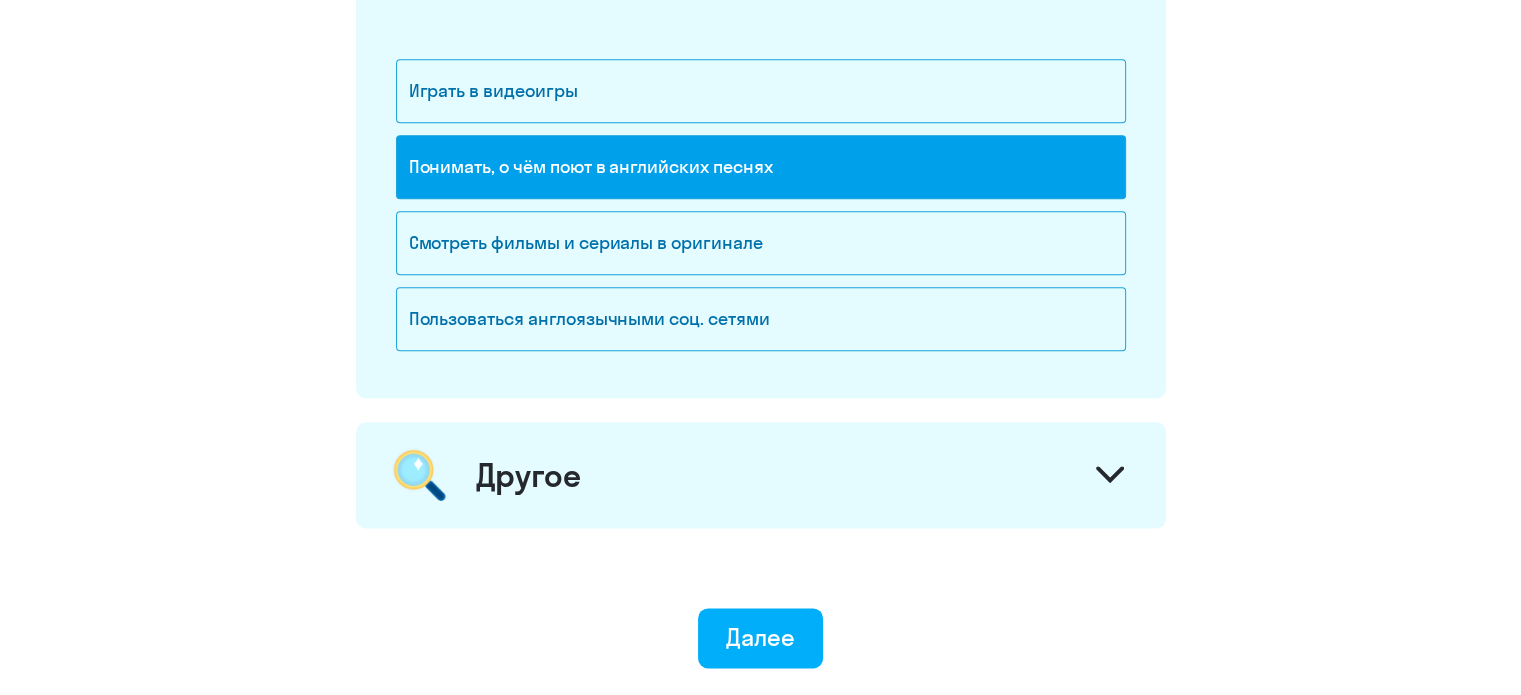 scroll, scrollTop: 2428, scrollLeft: 0, axis: vertical 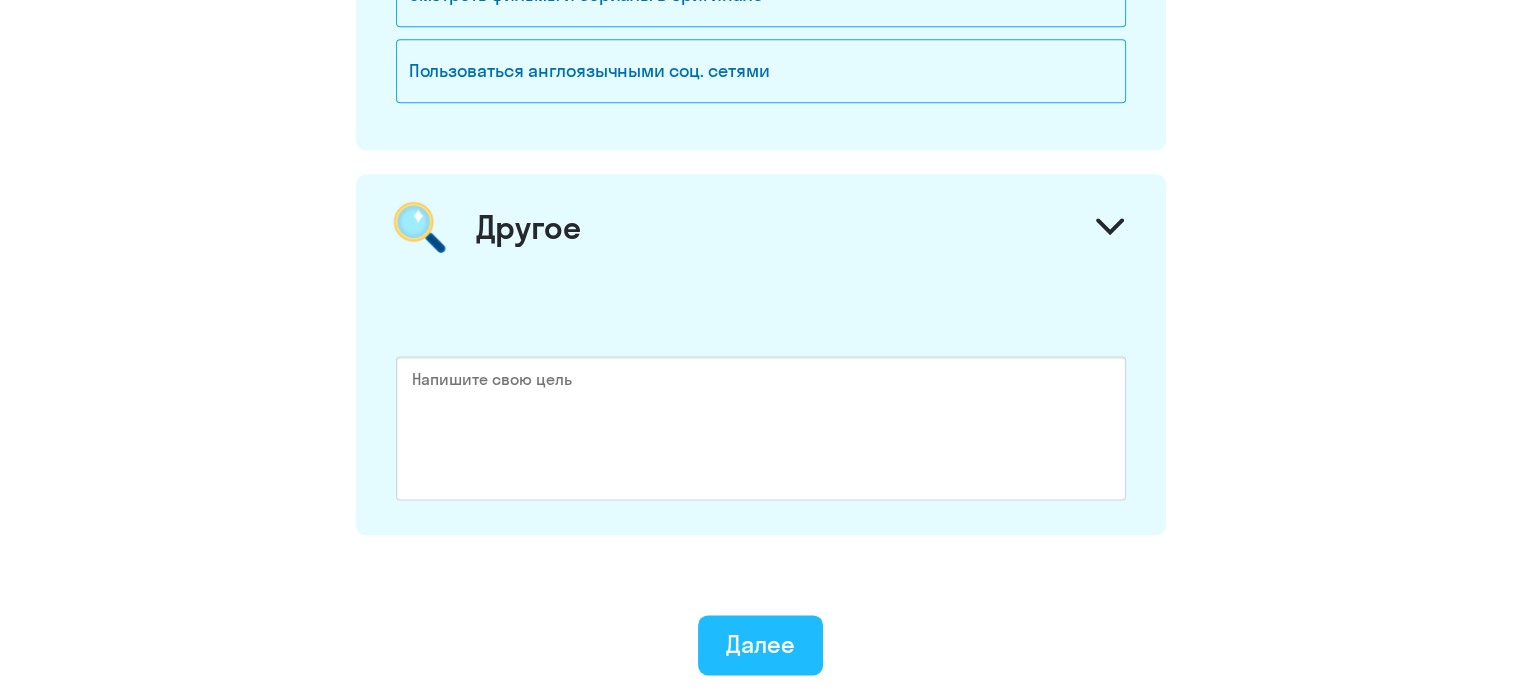 click on "Далее" 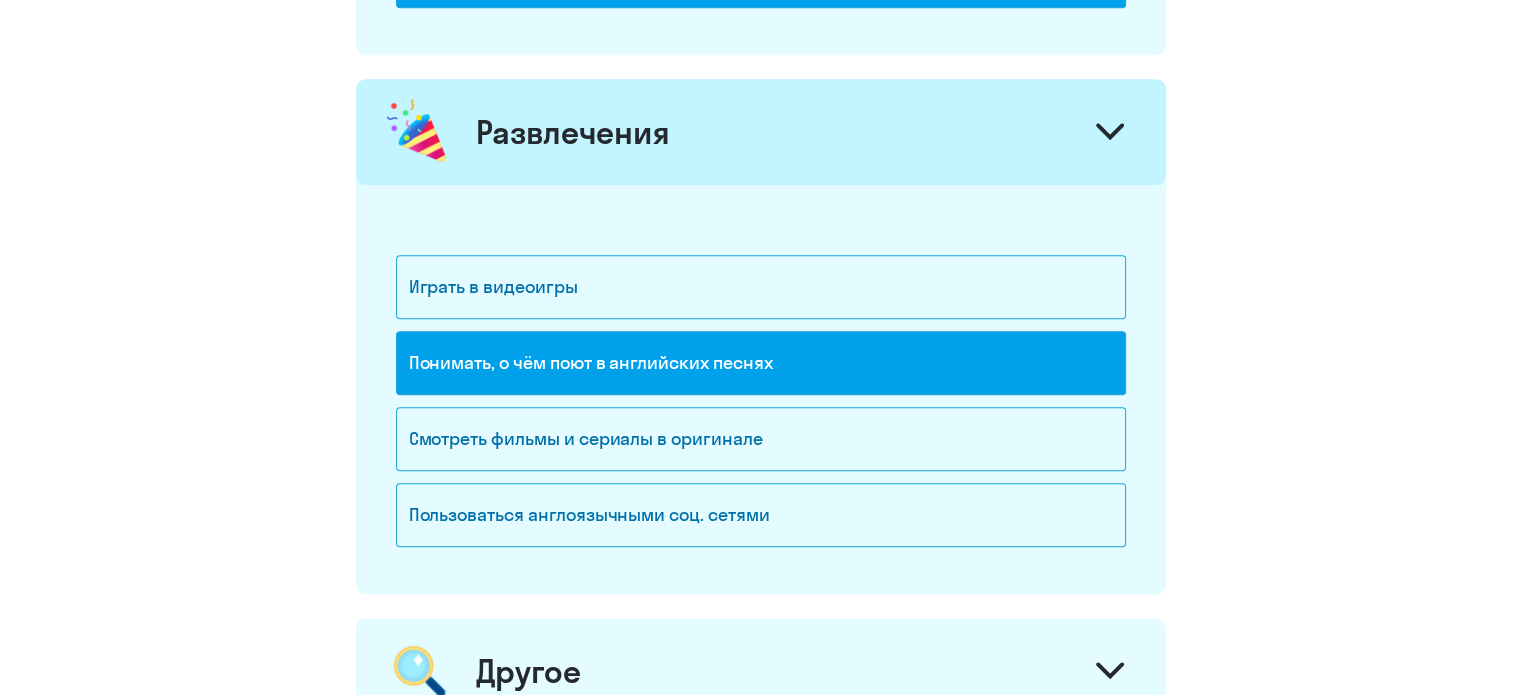 scroll, scrollTop: 2028, scrollLeft: 0, axis: vertical 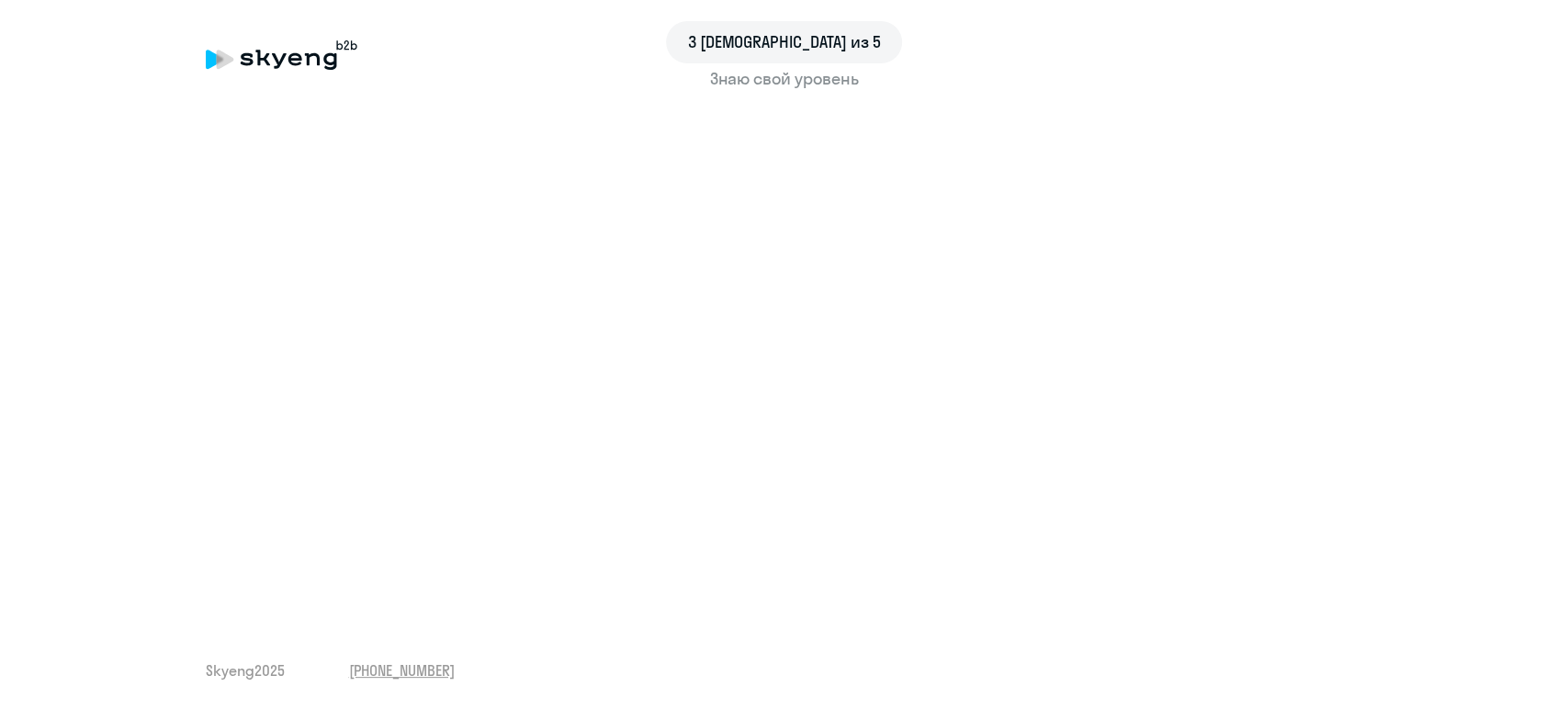 click on "3 [DEMOGRAPHIC_DATA] из 5" at bounding box center [784, 42] 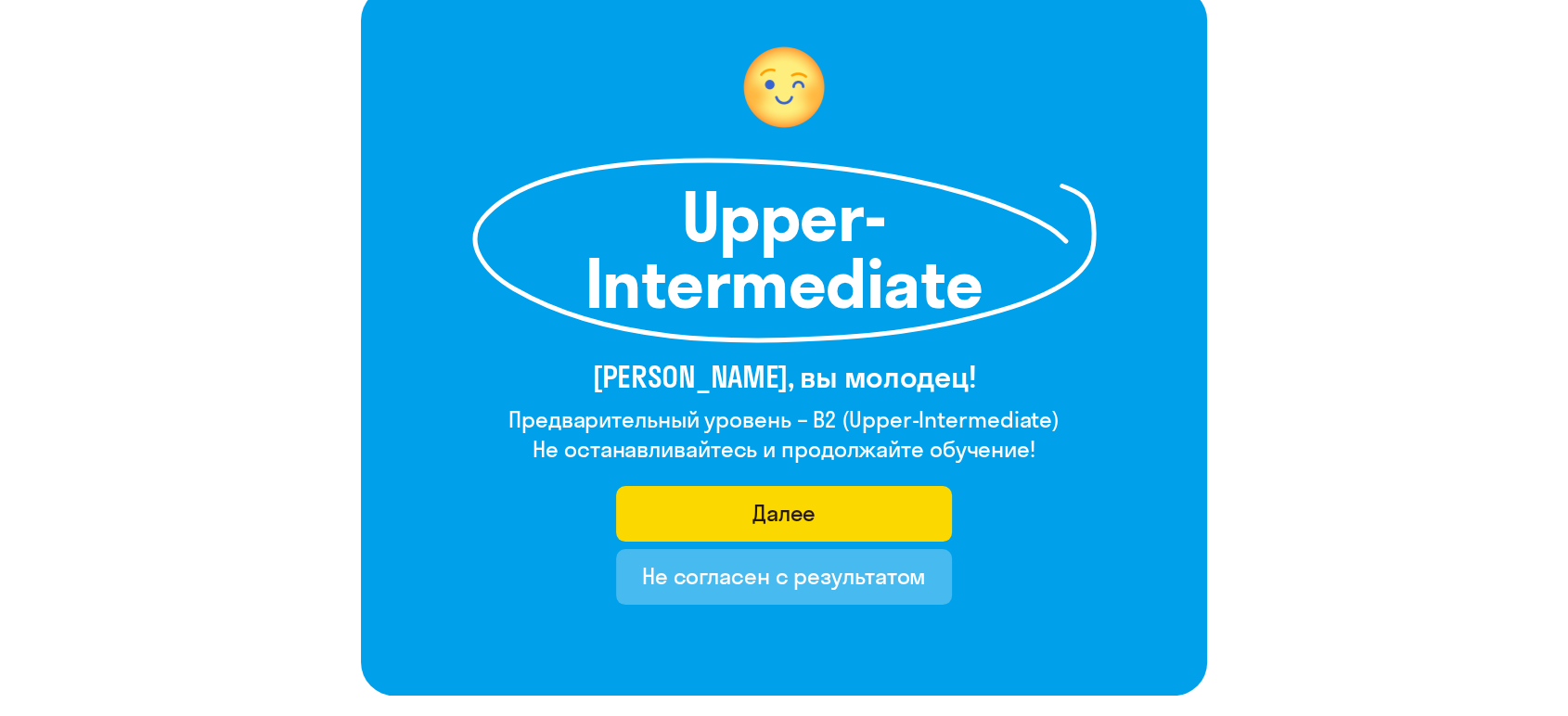 scroll, scrollTop: 111, scrollLeft: 0, axis: vertical 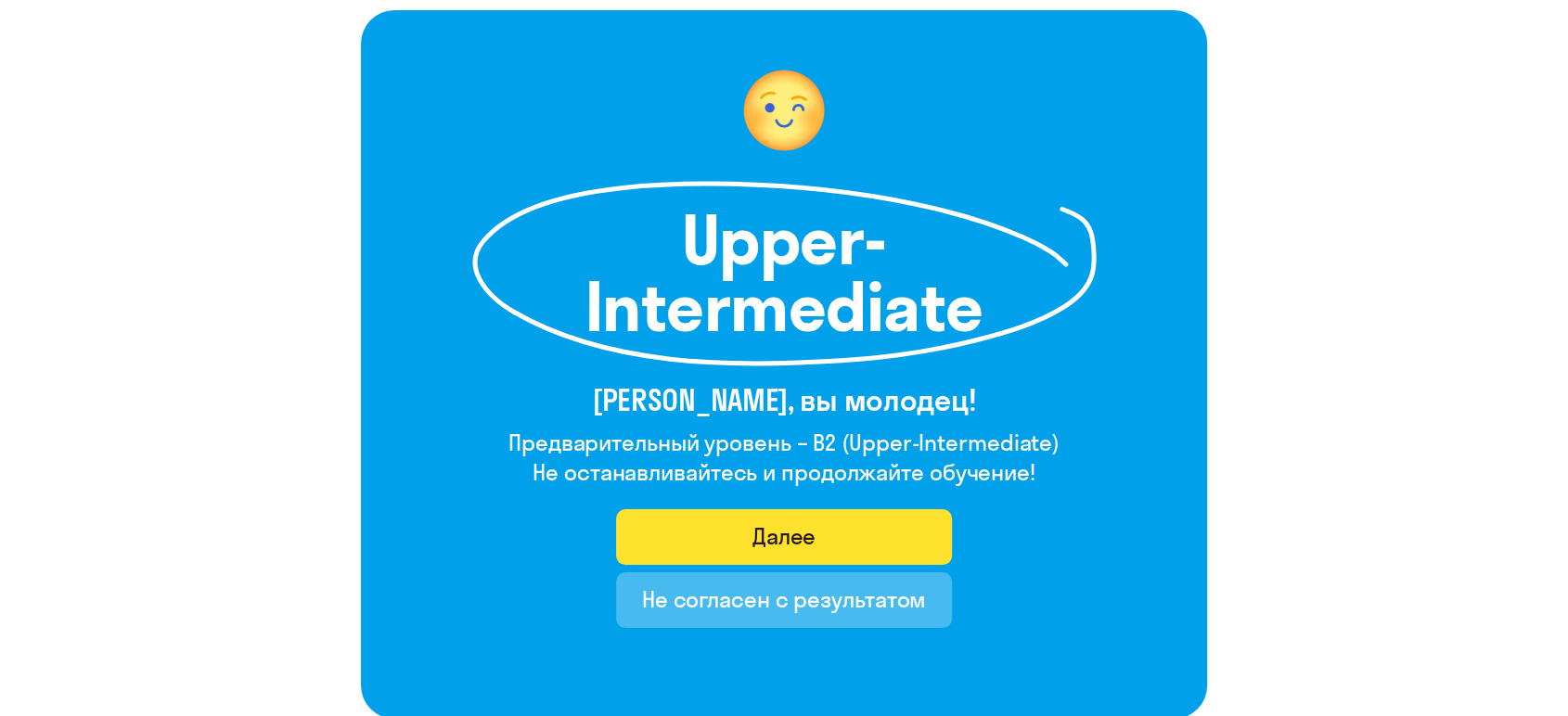 click on "Далее" 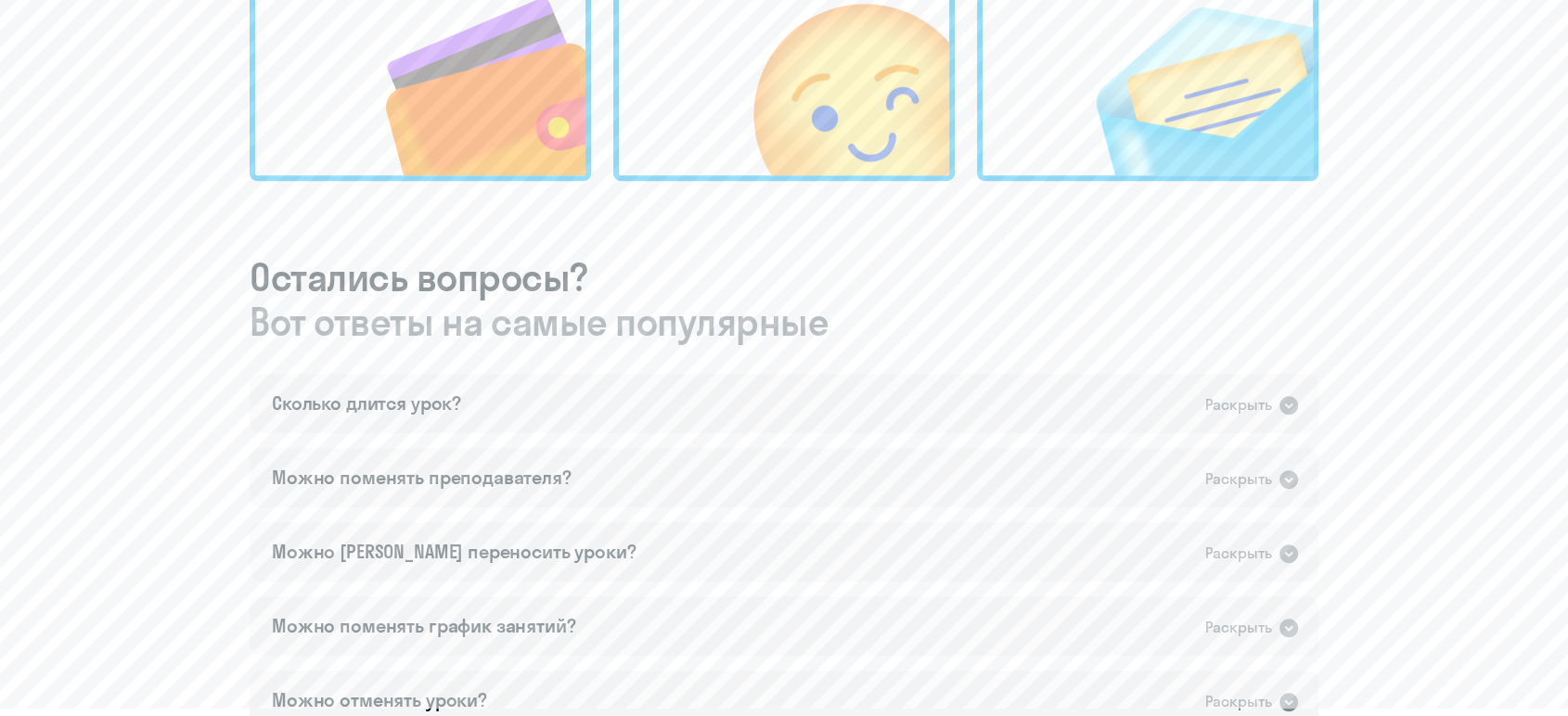 scroll, scrollTop: 927, scrollLeft: 0, axis: vertical 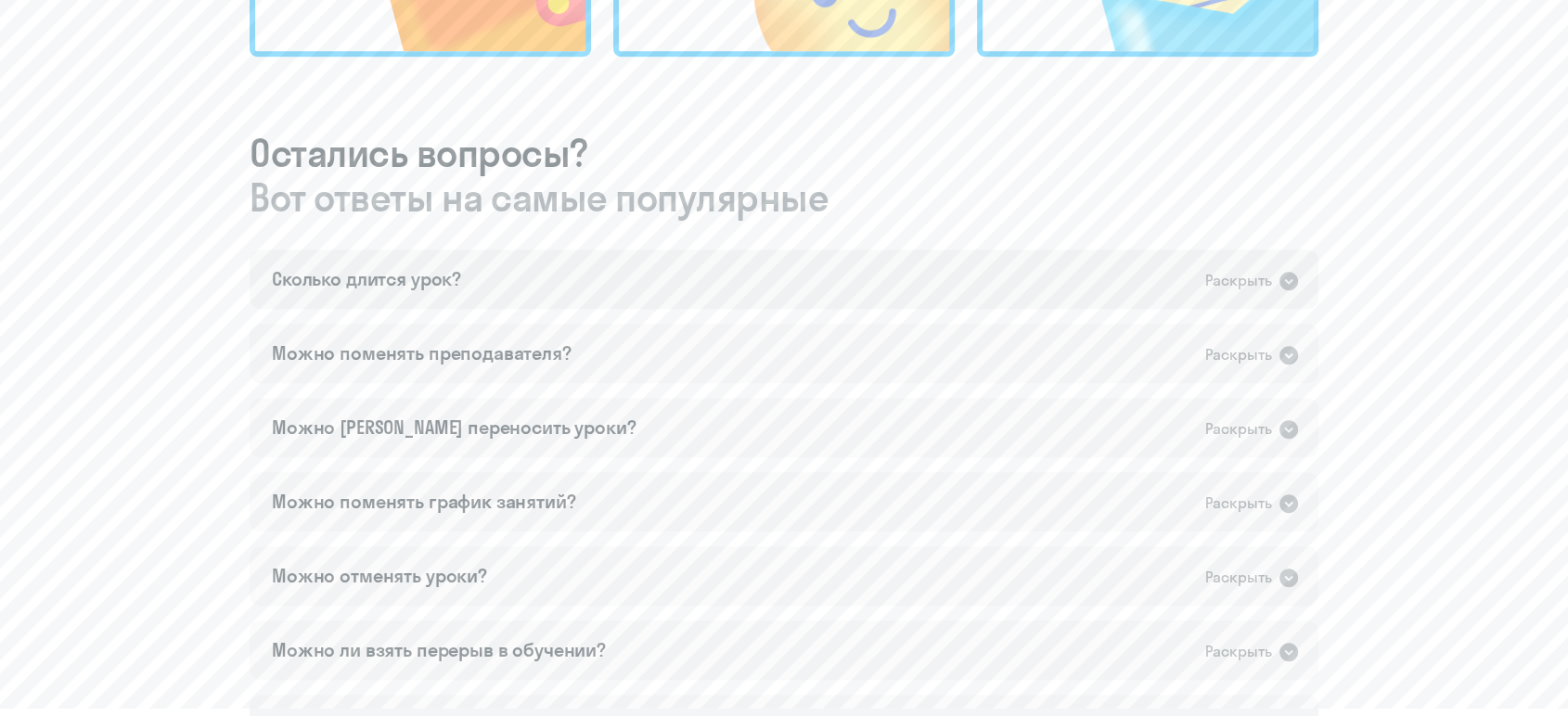 click on "Сколько длится урок?   Раскрыть" 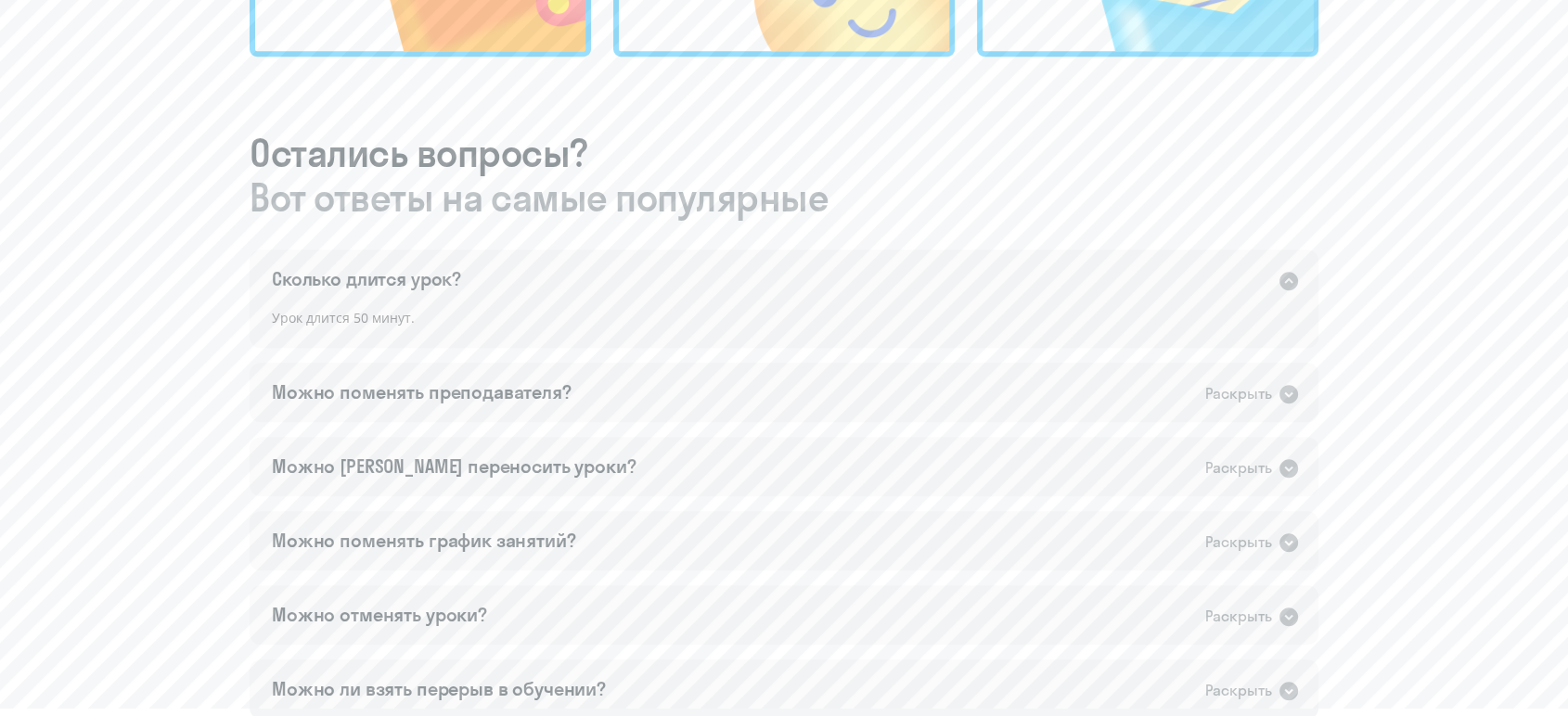 scroll, scrollTop: 1030, scrollLeft: 0, axis: vertical 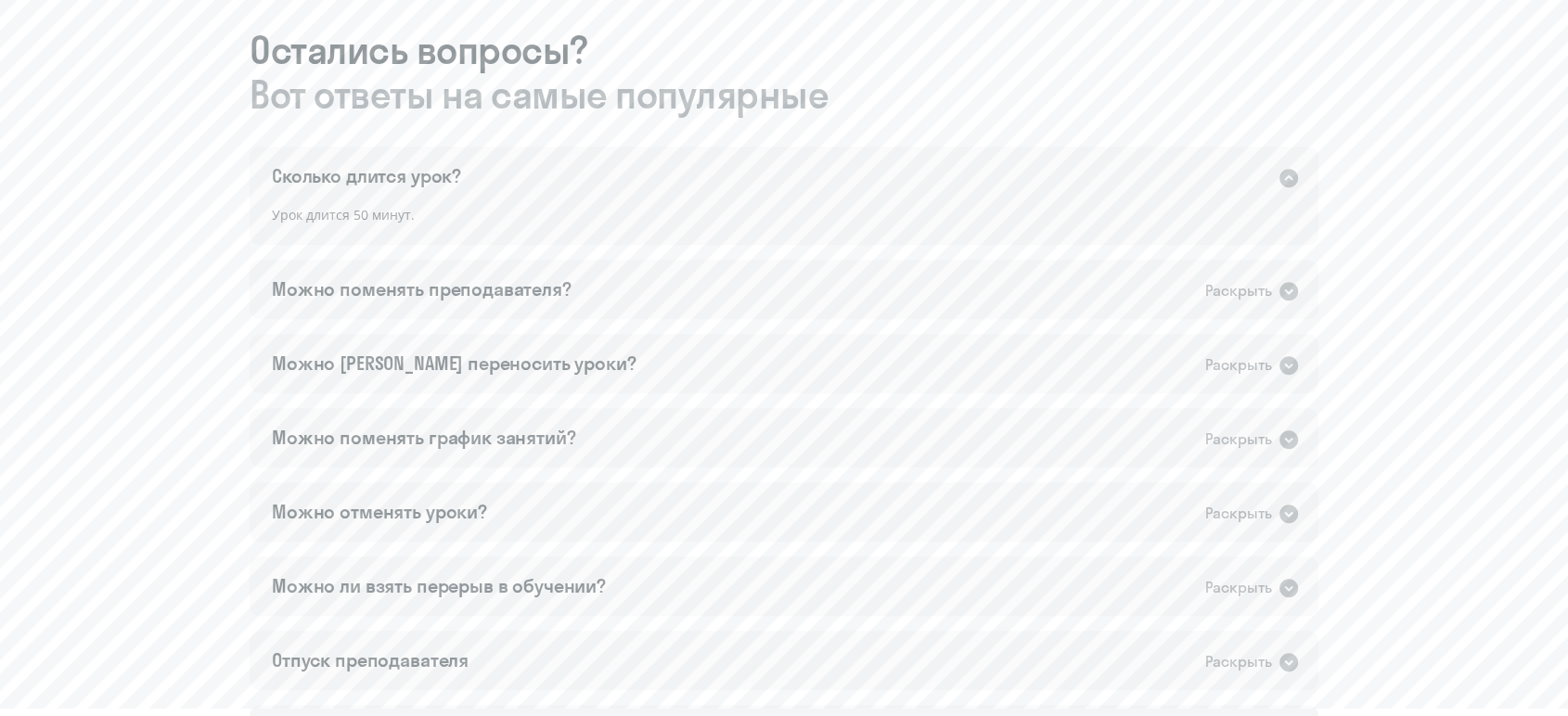 click on "Сколько длится урок?   Раскрыть" 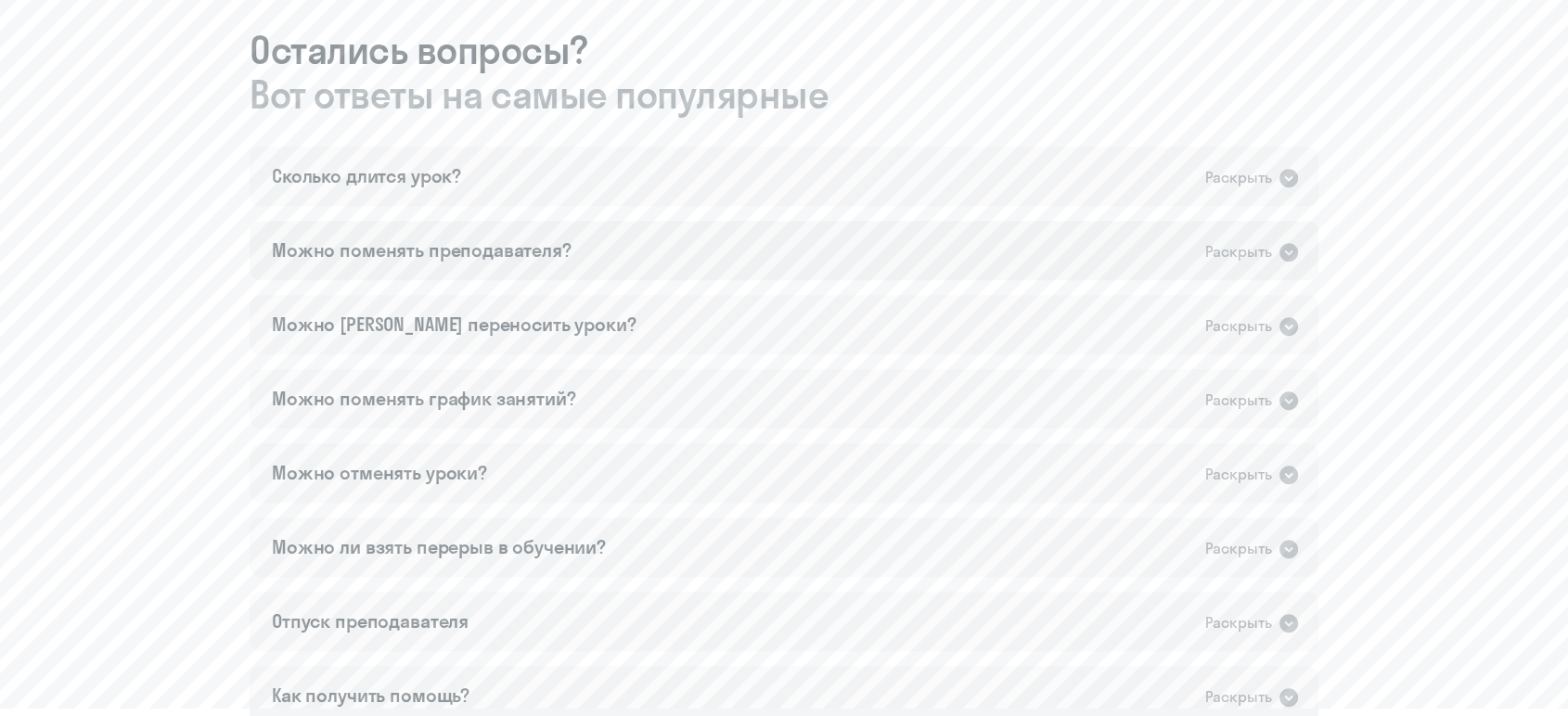 click on "Можно поменять преподавателя?   Раскрыть" 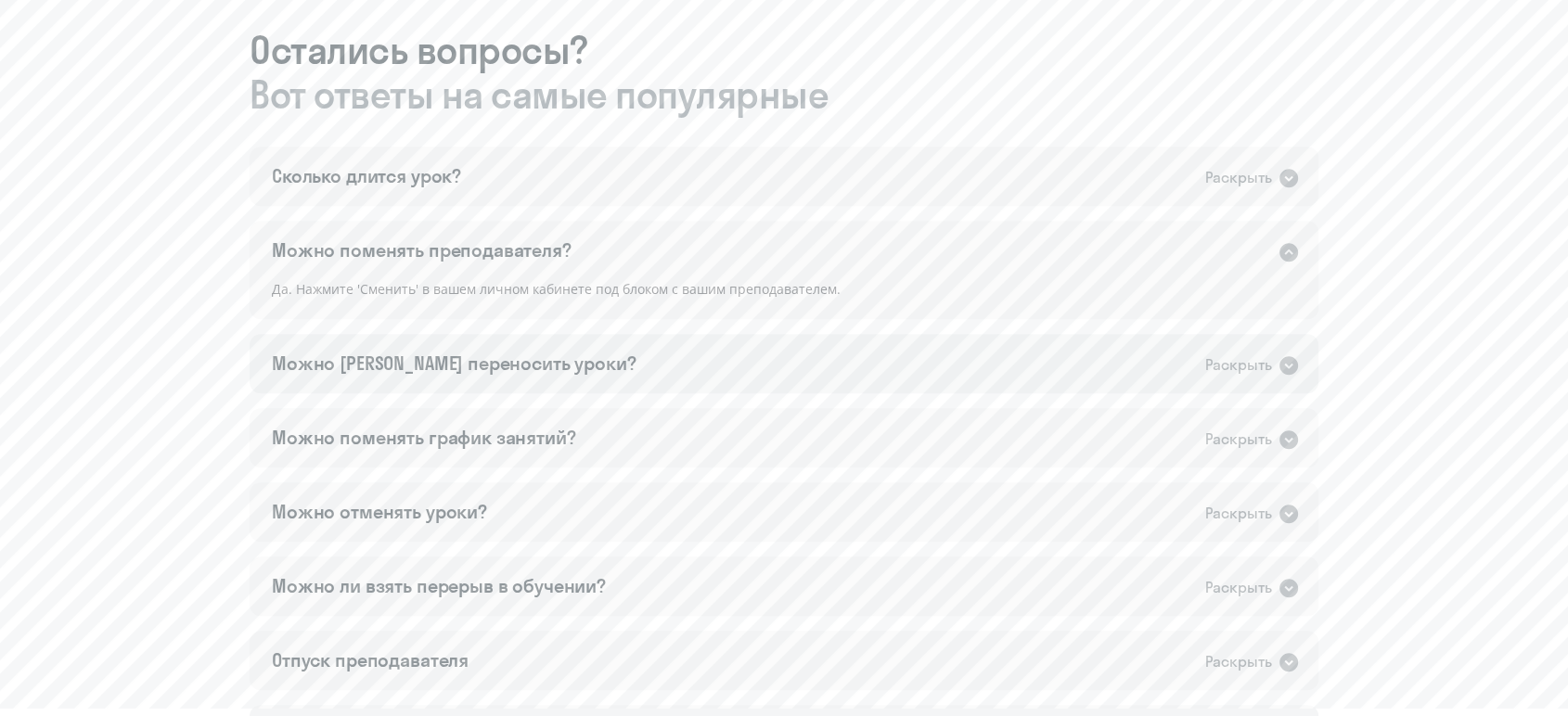 click on "Можно [PERSON_NAME] переносить уроки?   Раскрыть" 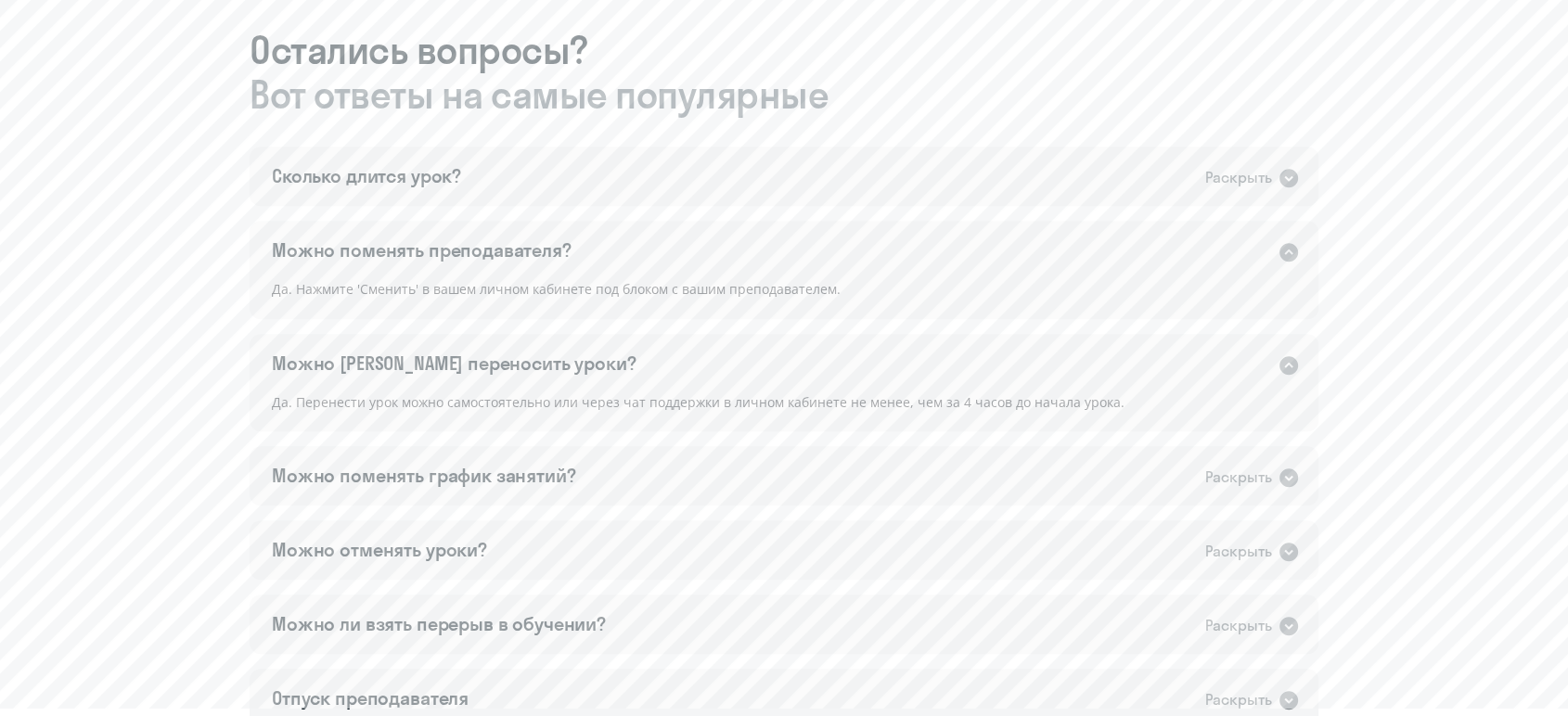 scroll, scrollTop: 1133, scrollLeft: 0, axis: vertical 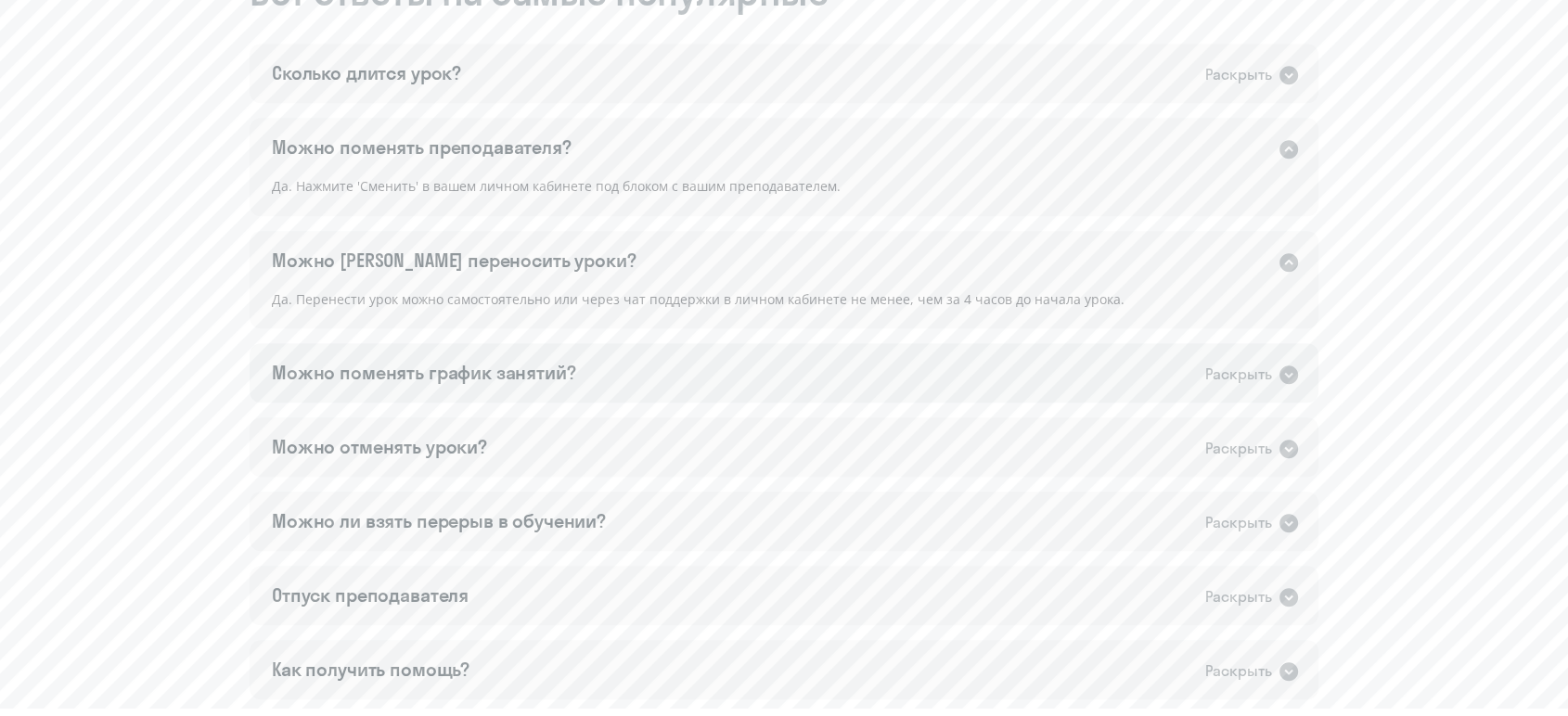 click on "Можно поменять график занятий?   Раскрыть" 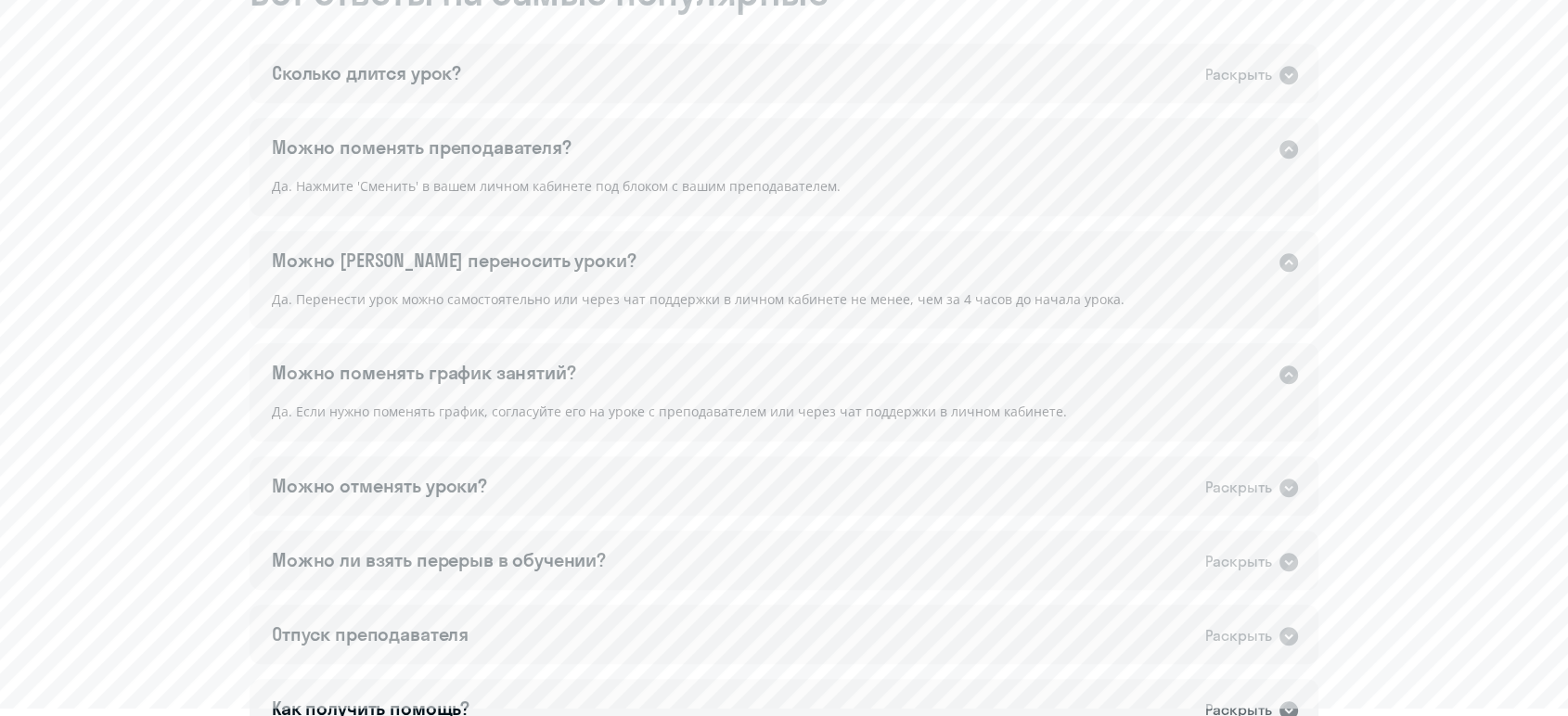 click on "Можно [PERSON_NAME] переносить уроки?   Раскрыть" 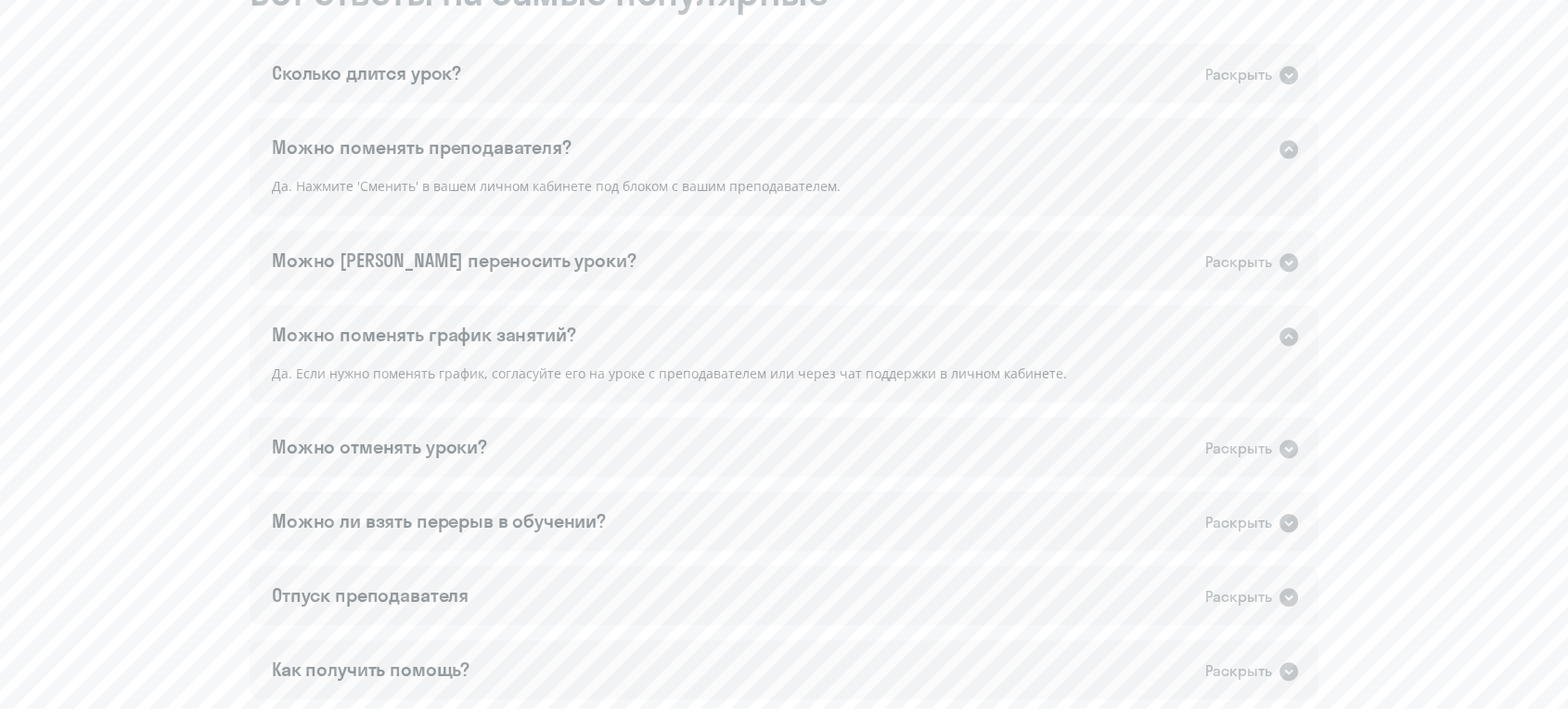 click on "Можно поменять преподавателя?   Раскрыть" 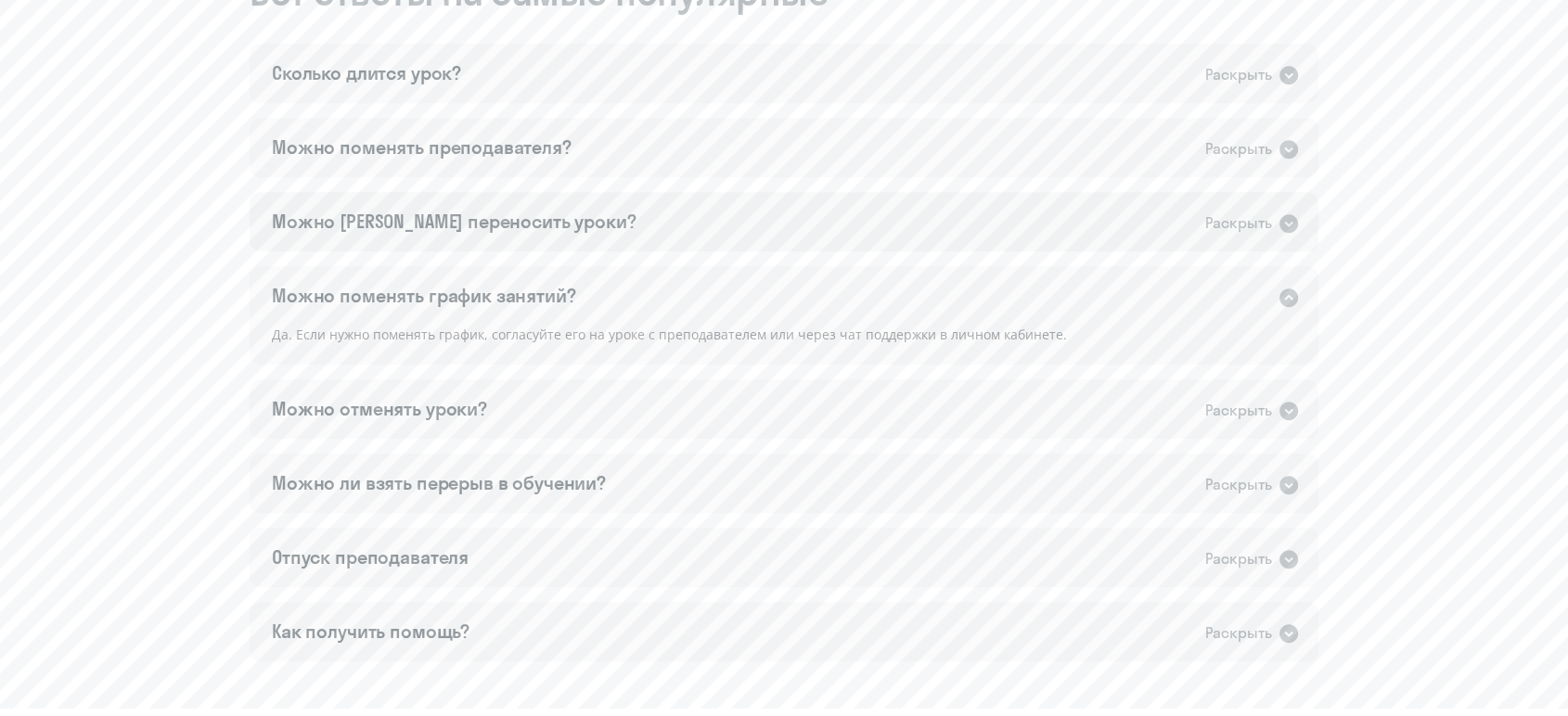 click on "Можно [PERSON_NAME] переносить уроки?   Раскрыть" 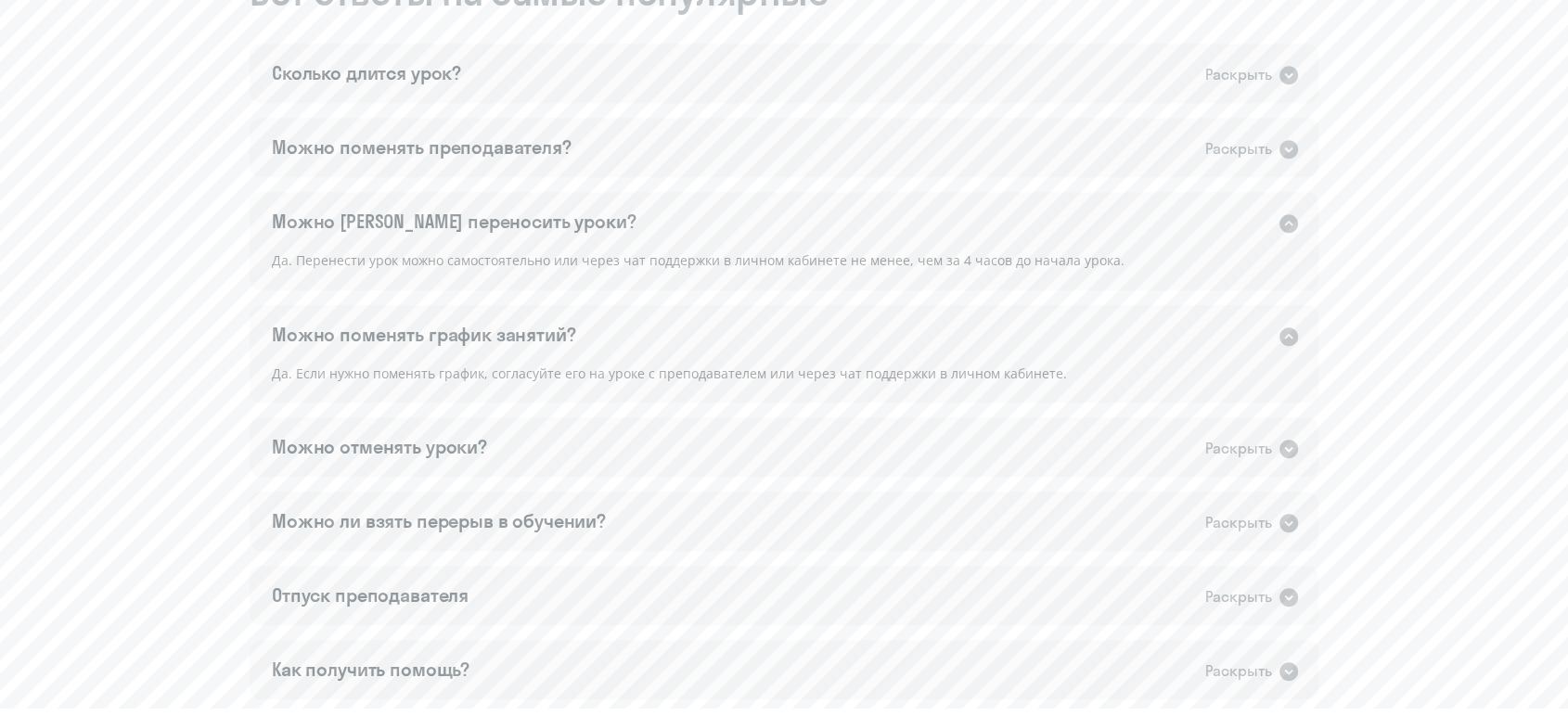 click on "Можно [PERSON_NAME] переносить уроки?   Раскрыть" 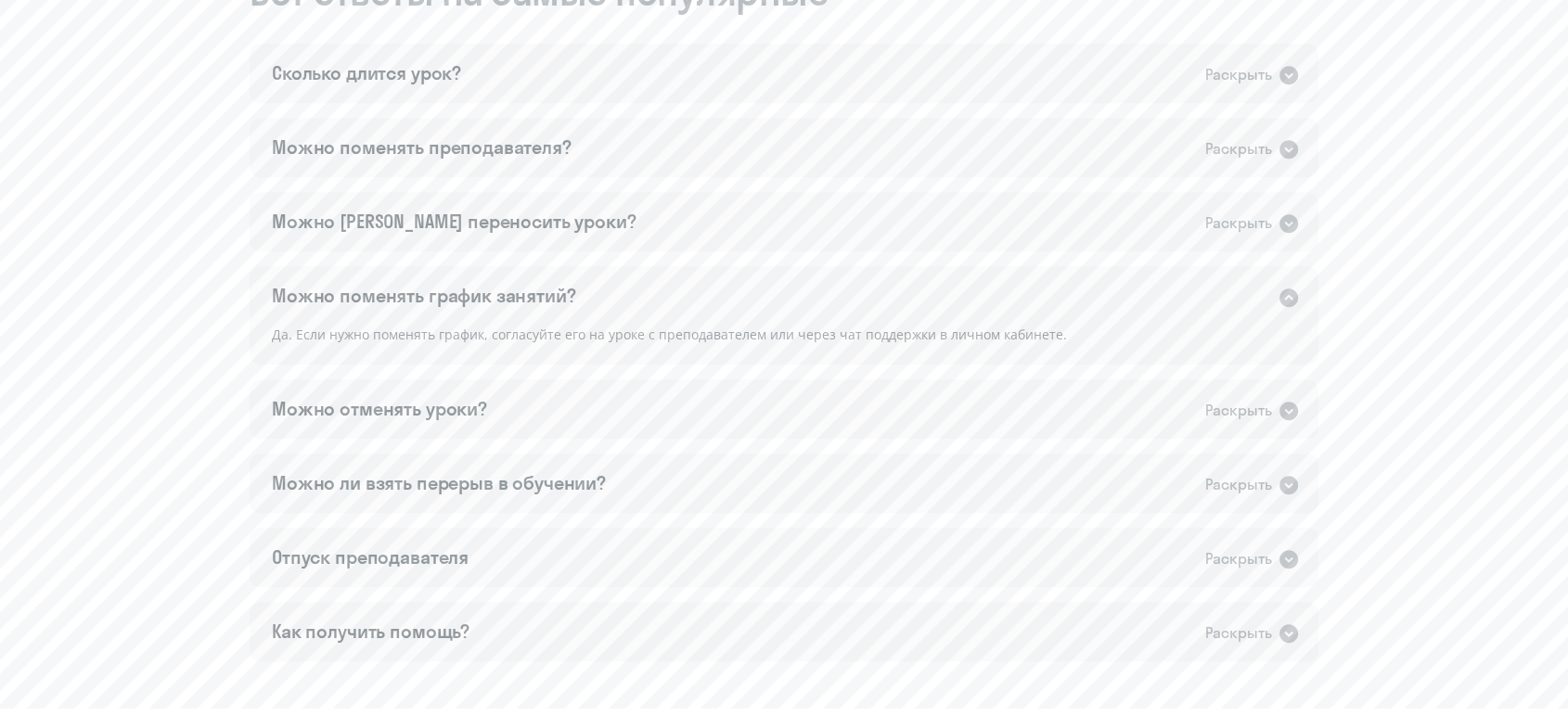 click on "Можно поменять график занятий?" 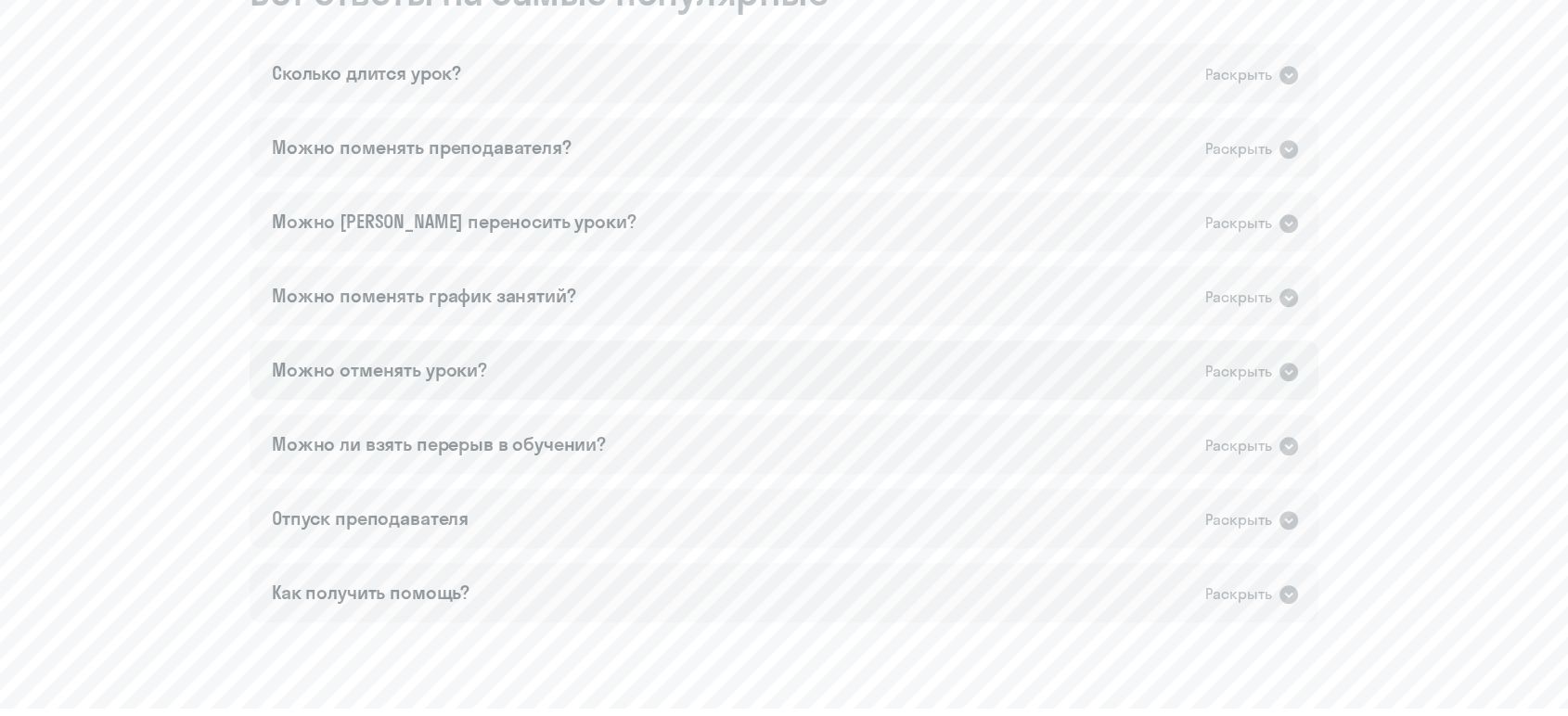 click on "Можно отменять уроки?   Раскрыть" 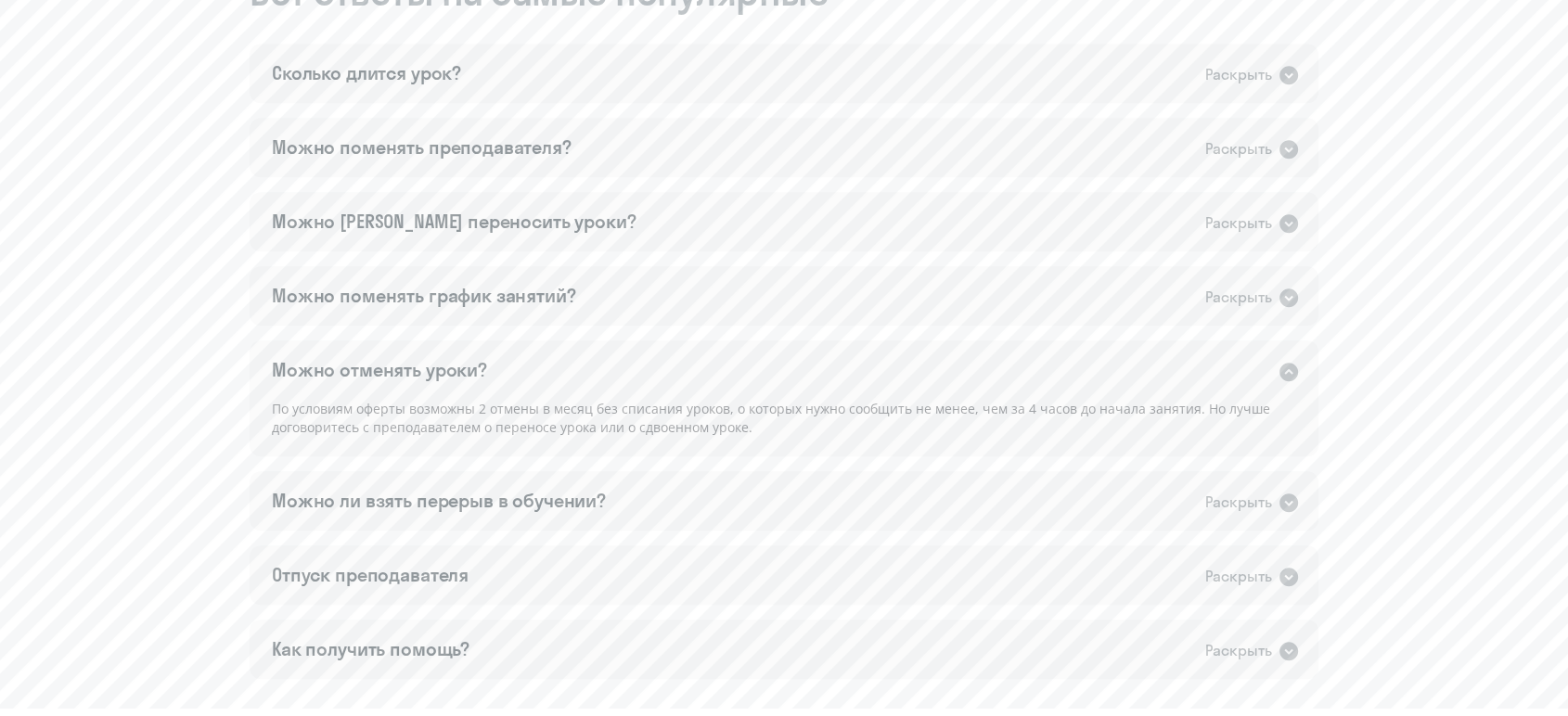 click on "Можно отменять уроки?   Раскрыть" 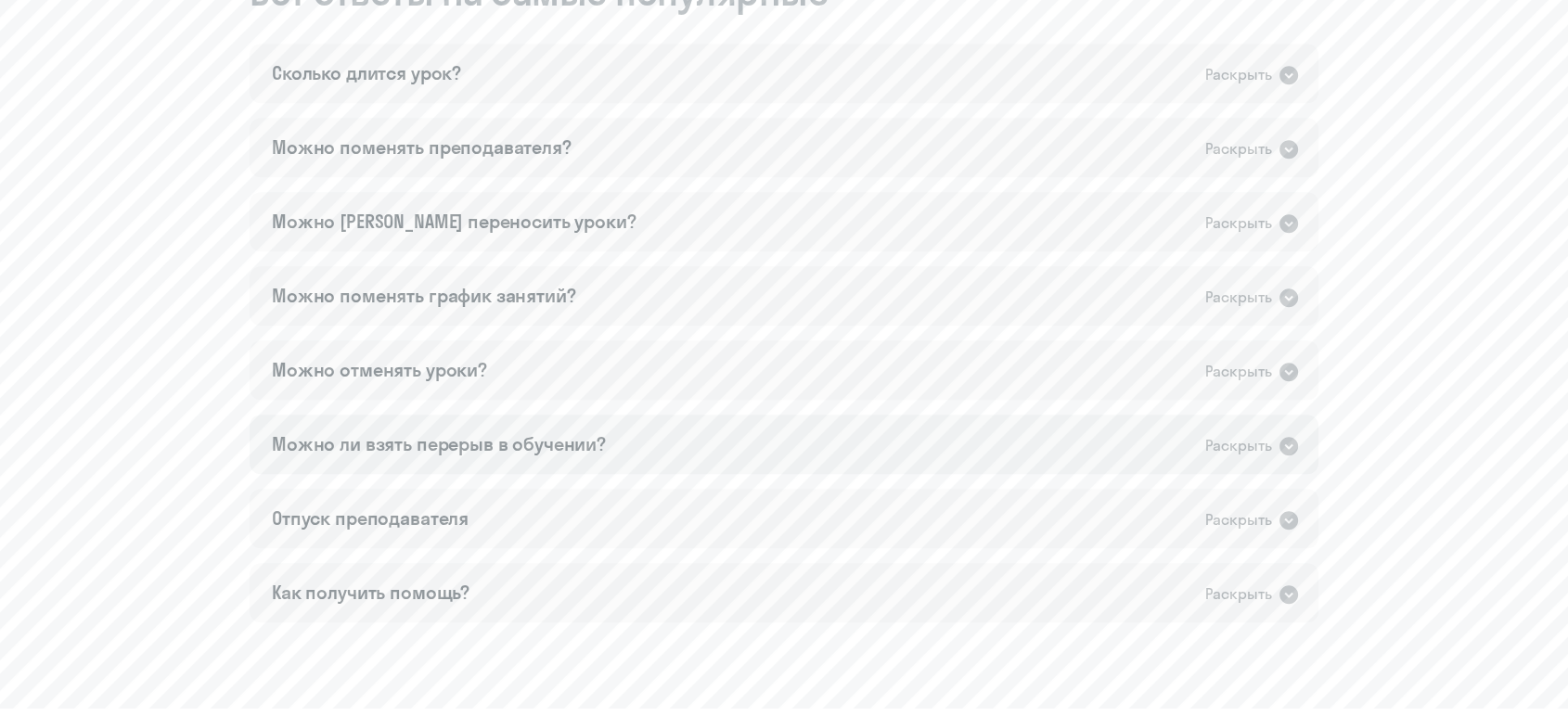 click on "Можно ли взять перерыв в обучении?" 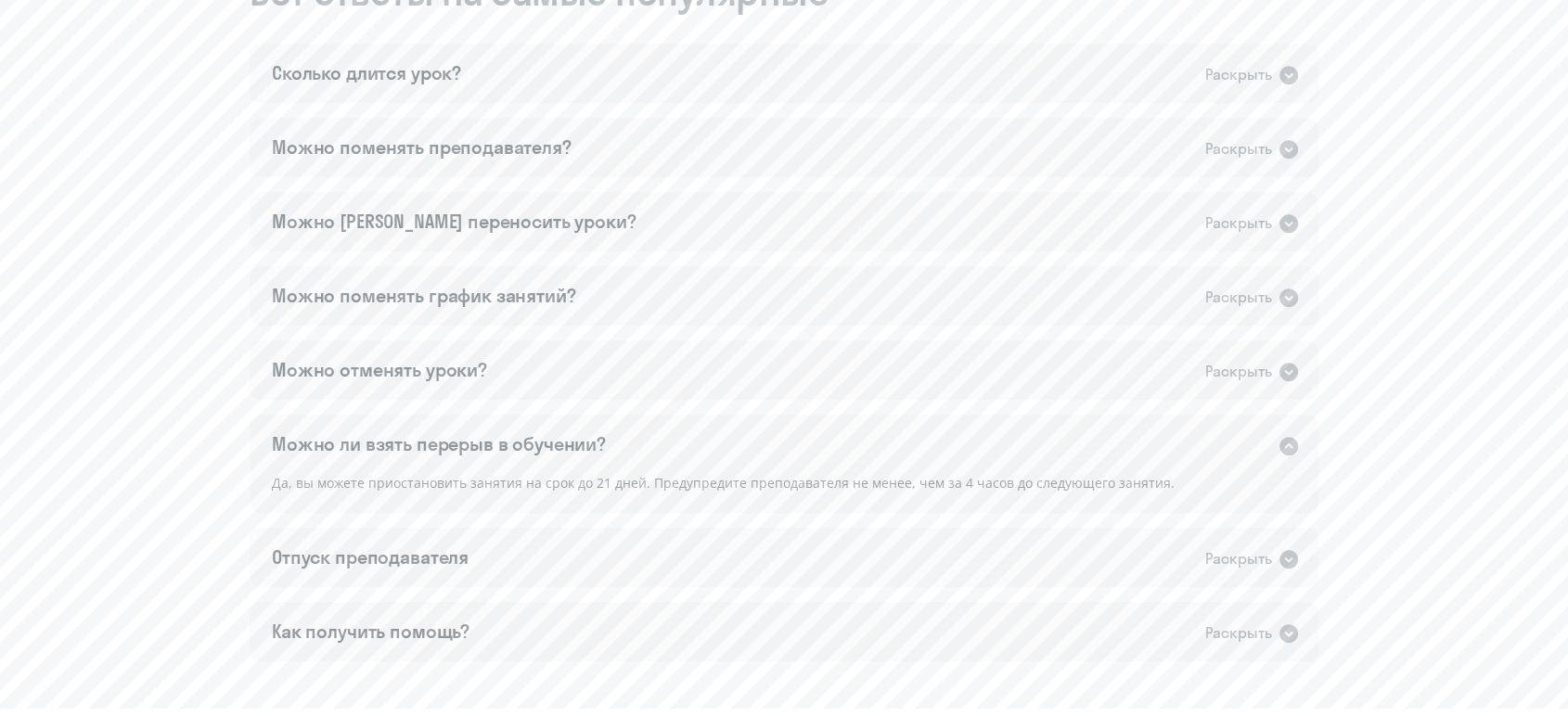 click on "Можно ли взять перерыв в обучении?   Раскрыть" 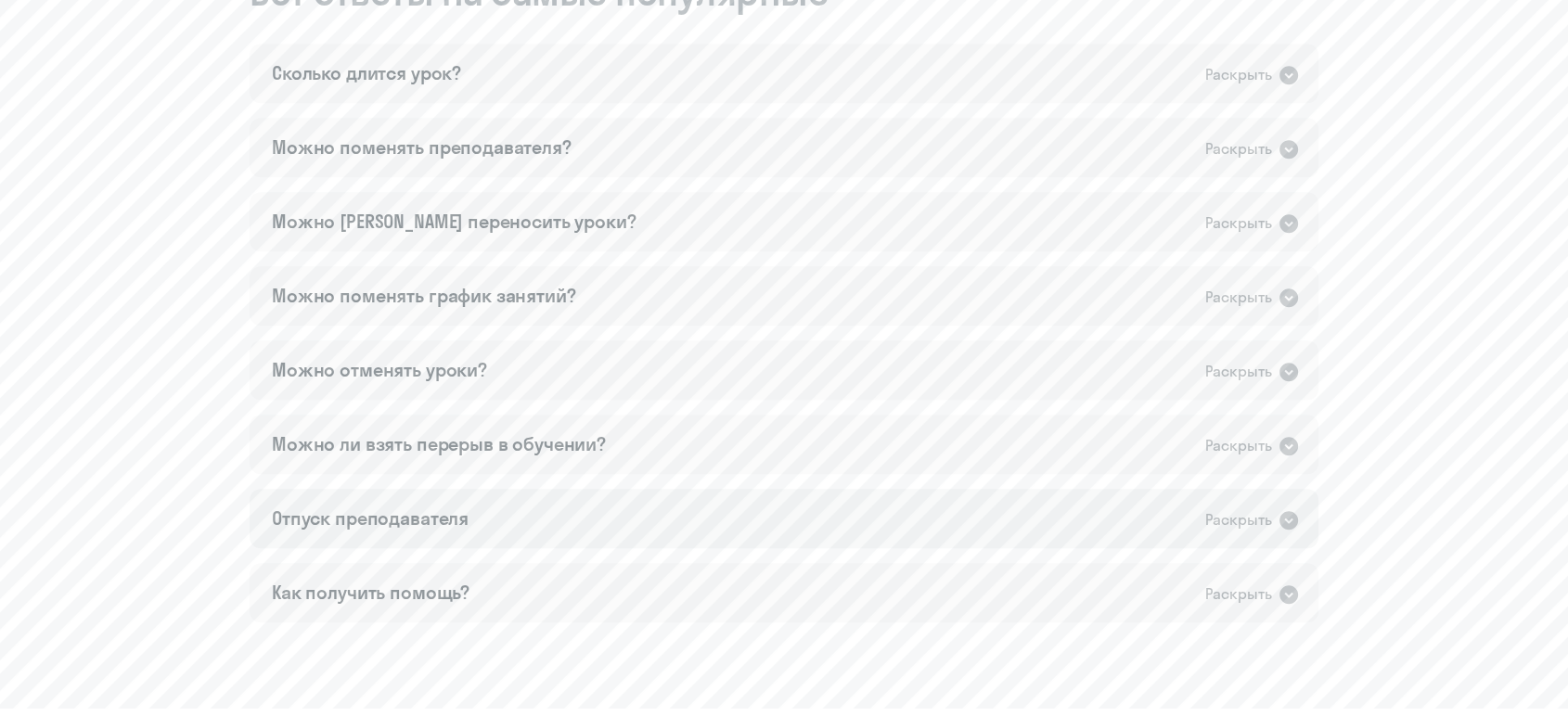 click on "Отпуск преподавателя   Раскрыть" 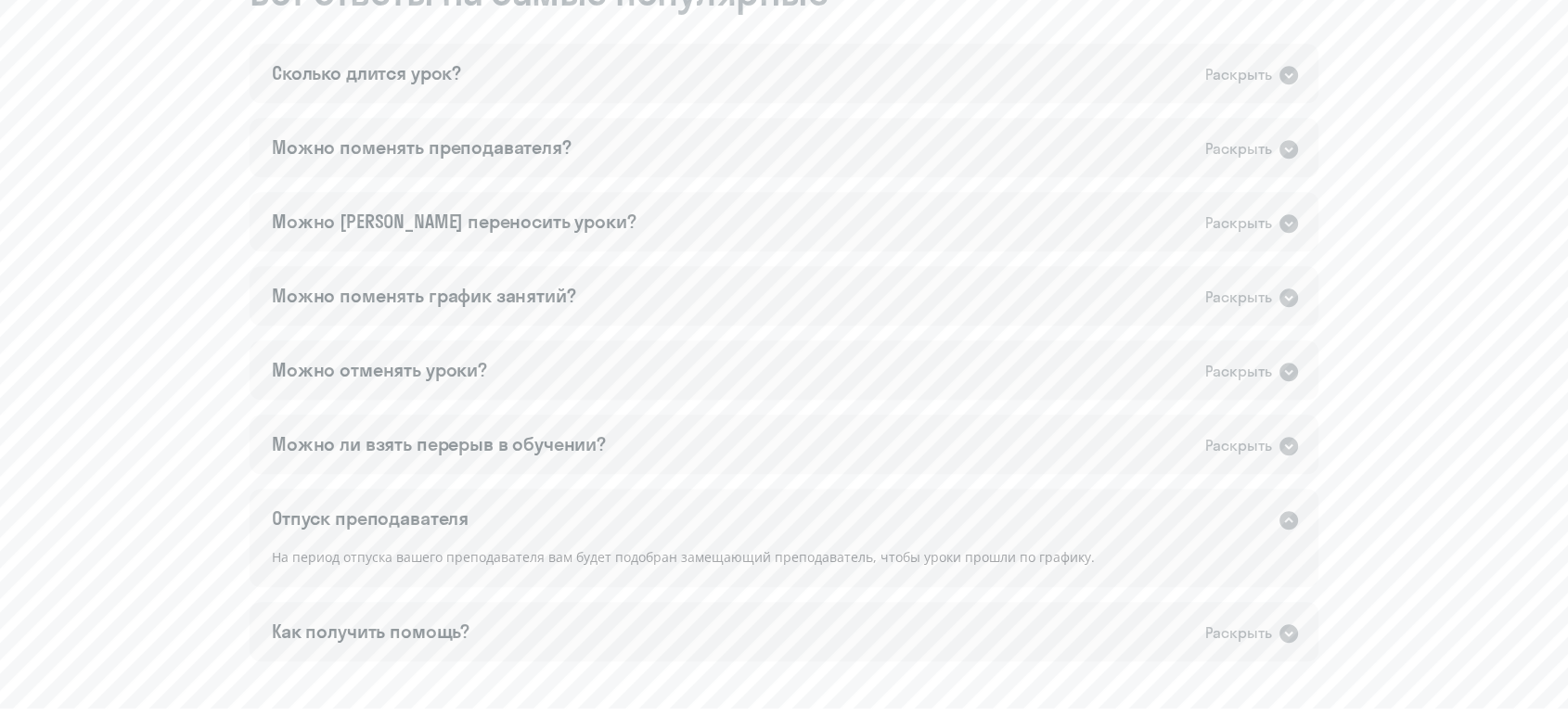 drag, startPoint x: 628, startPoint y: 515, endPoint x: 619, endPoint y: 524, distance: 12.727922 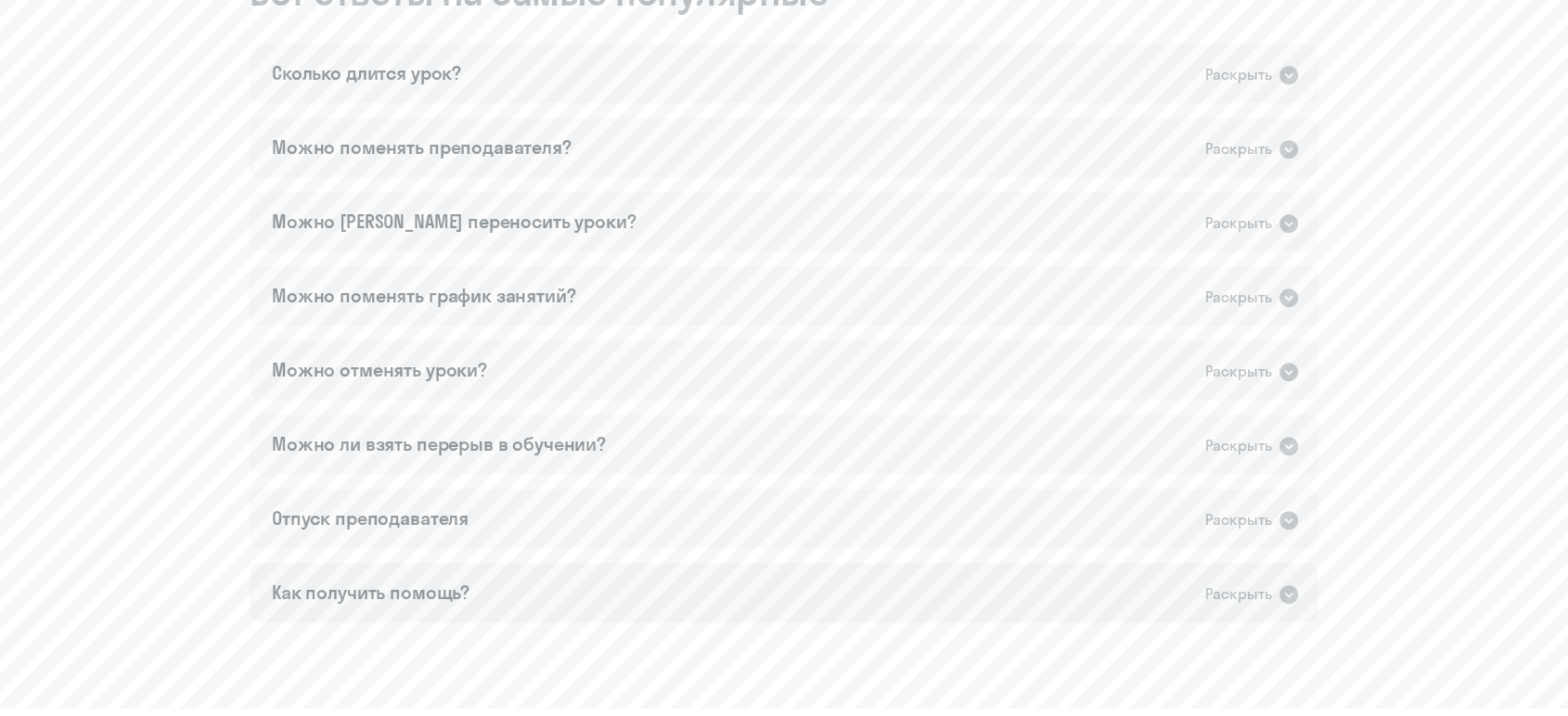 click on "Как получить помощь?   Раскрыть" 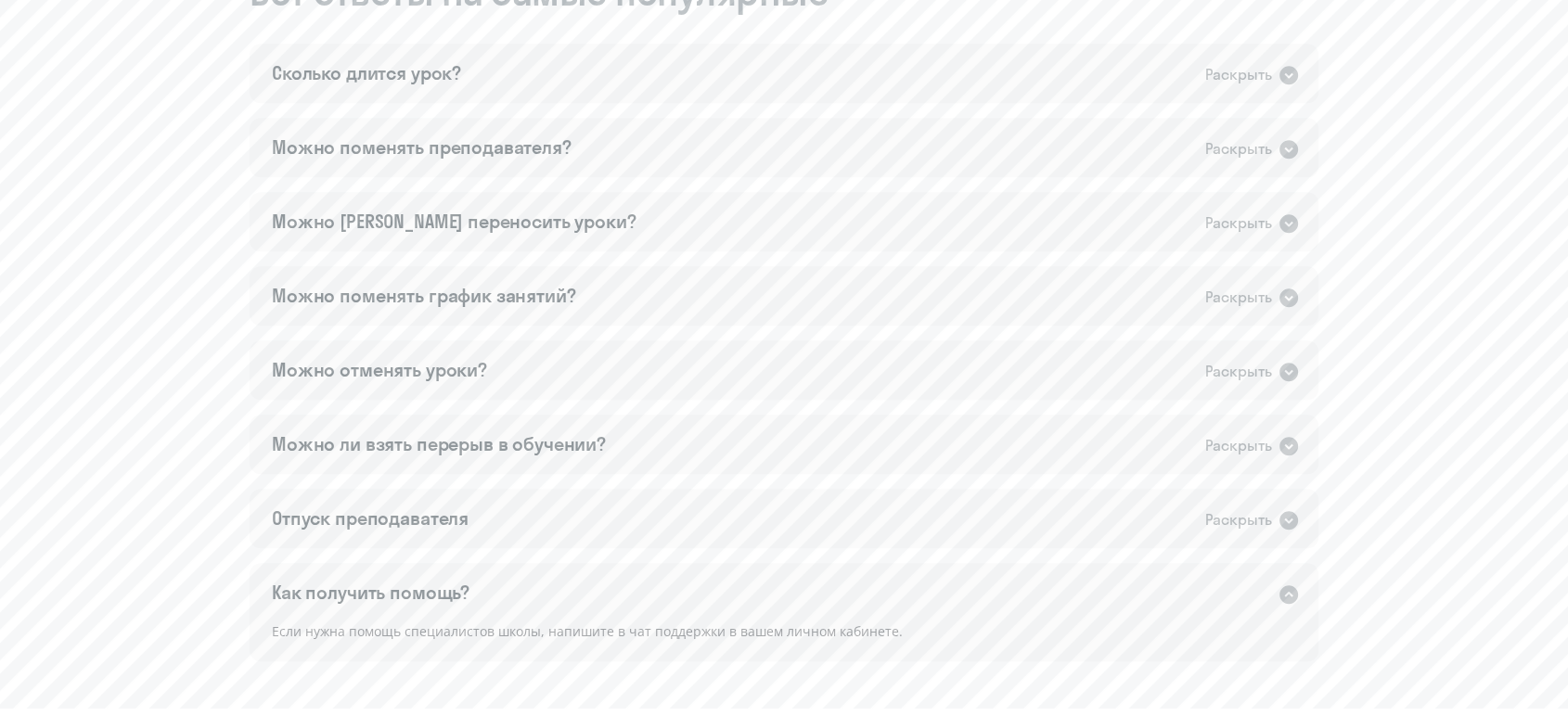 click on "Как получить помощь?   Раскрыть" 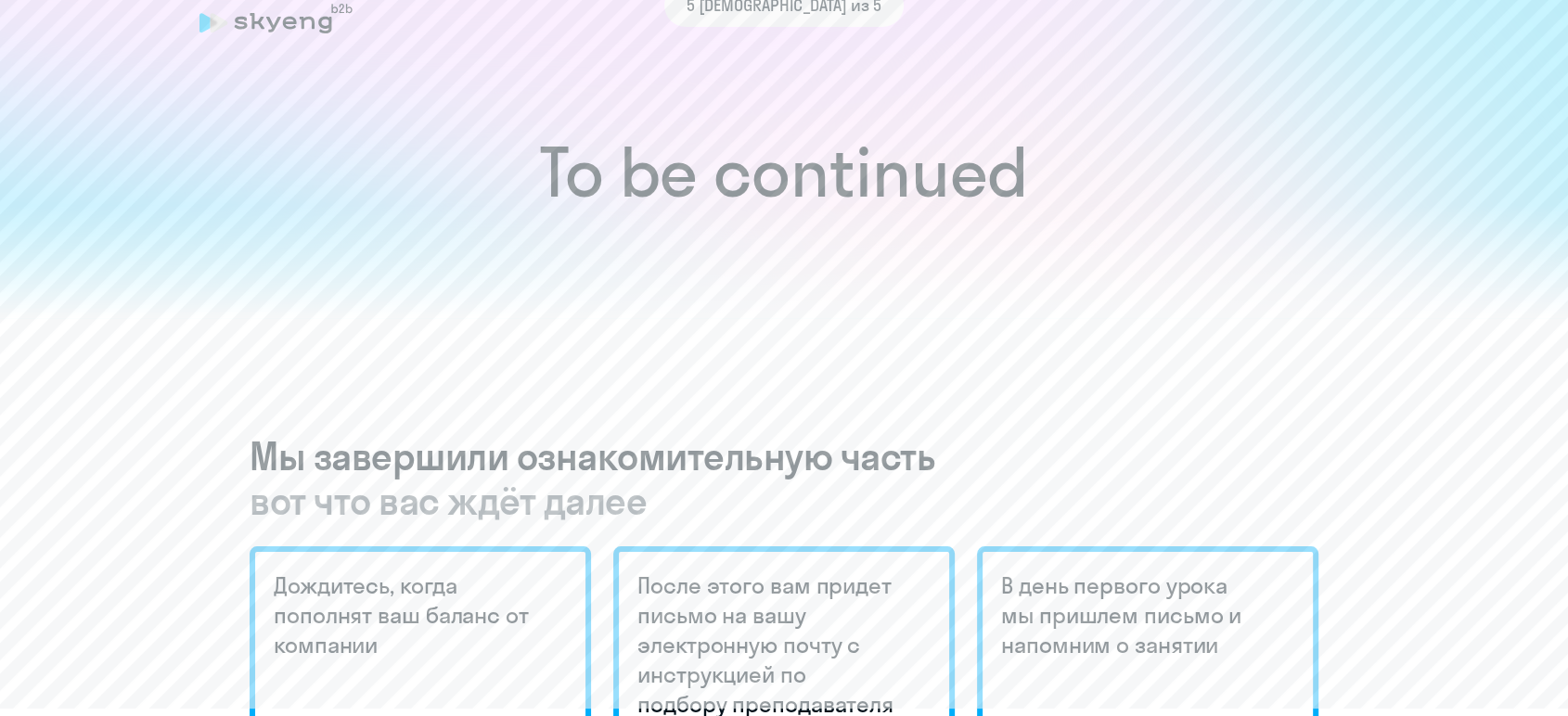 scroll, scrollTop: 0, scrollLeft: 0, axis: both 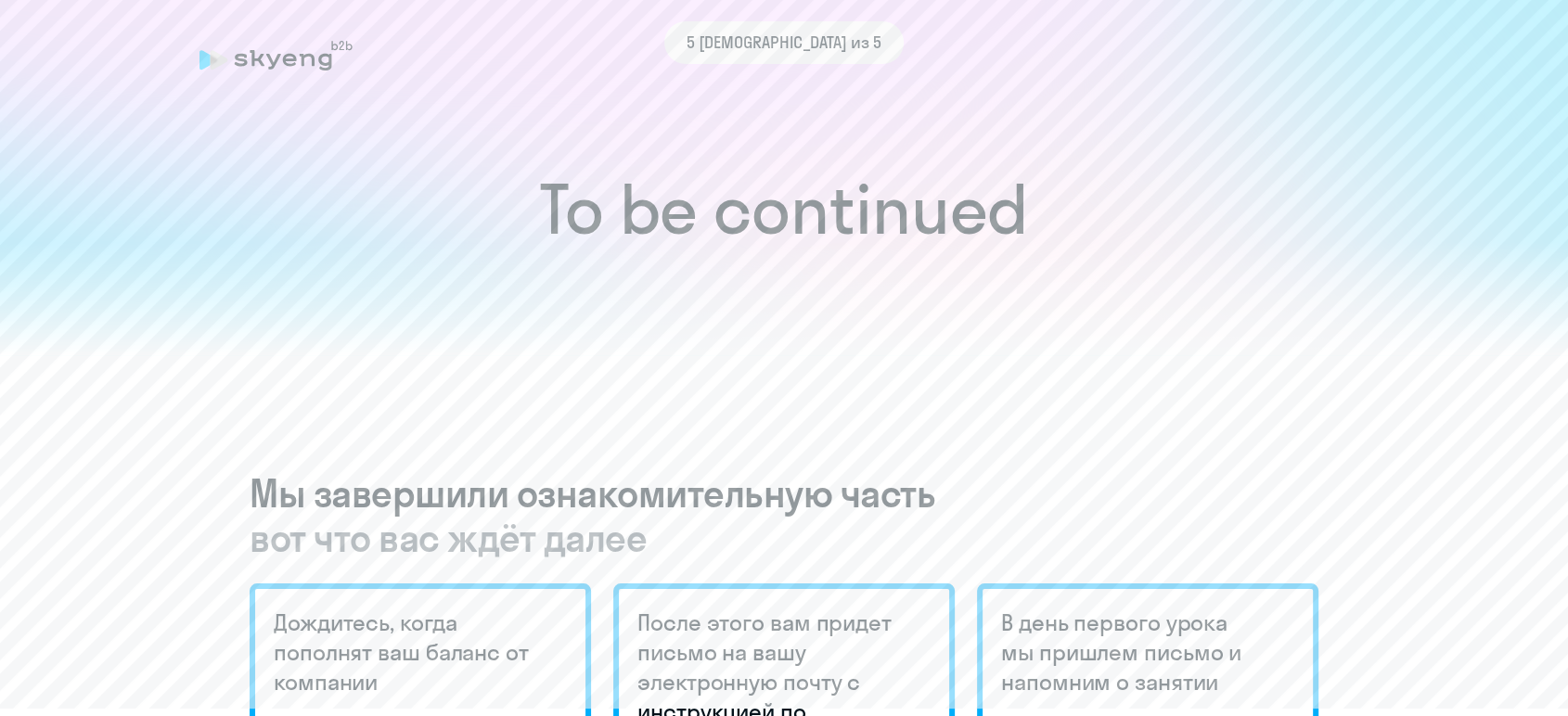 click on "5 [DEMOGRAPHIC_DATA] из 5" 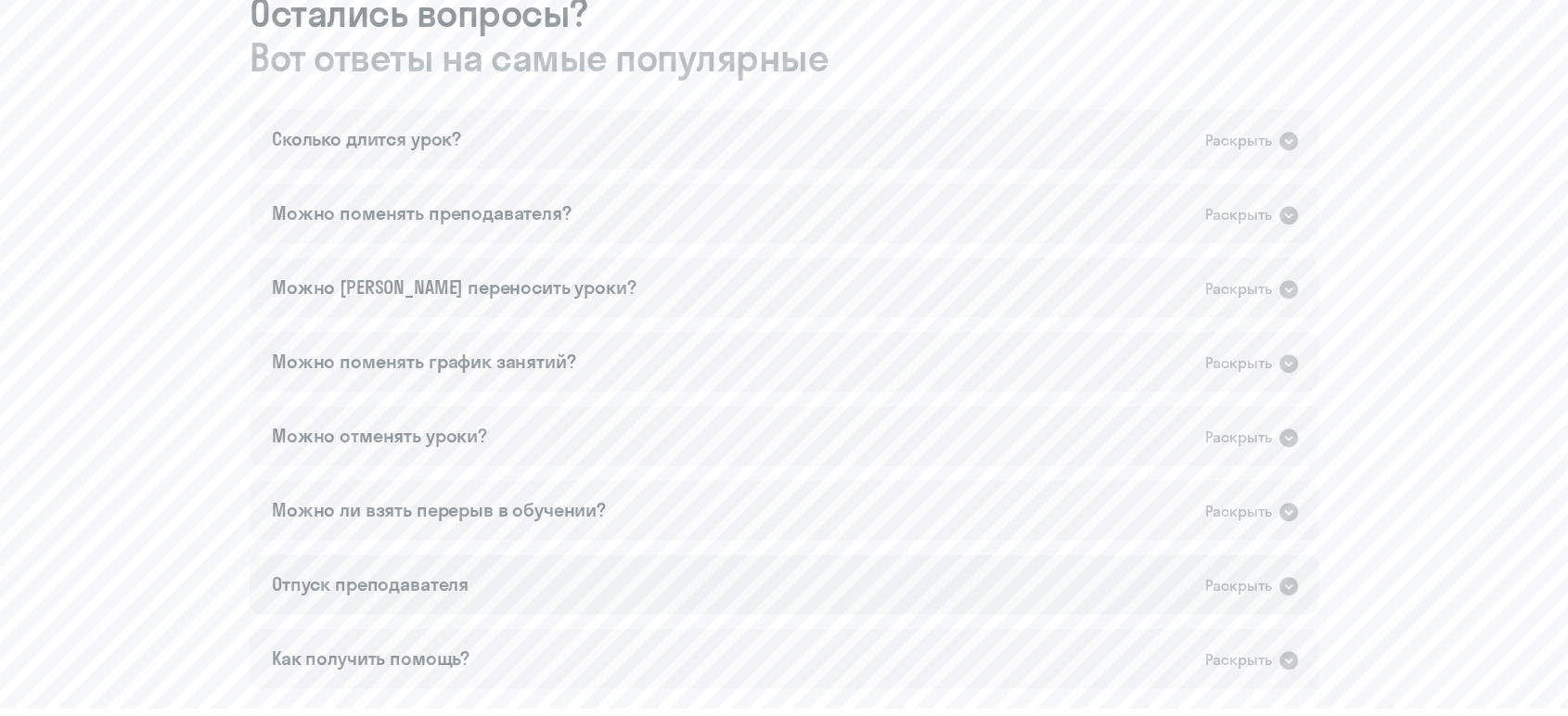 scroll, scrollTop: 914, scrollLeft: 0, axis: vertical 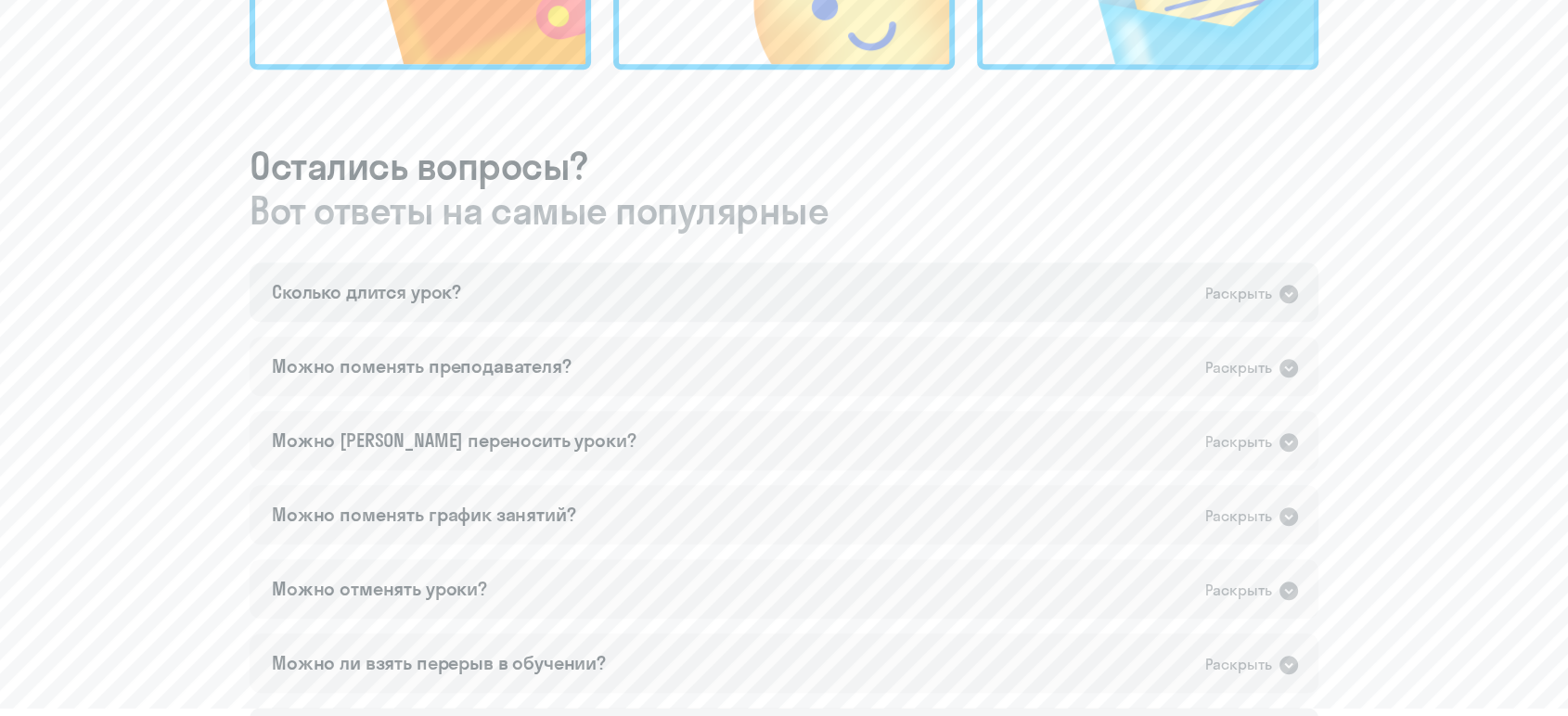 click on "Сколько длится урок?   Раскрыть" 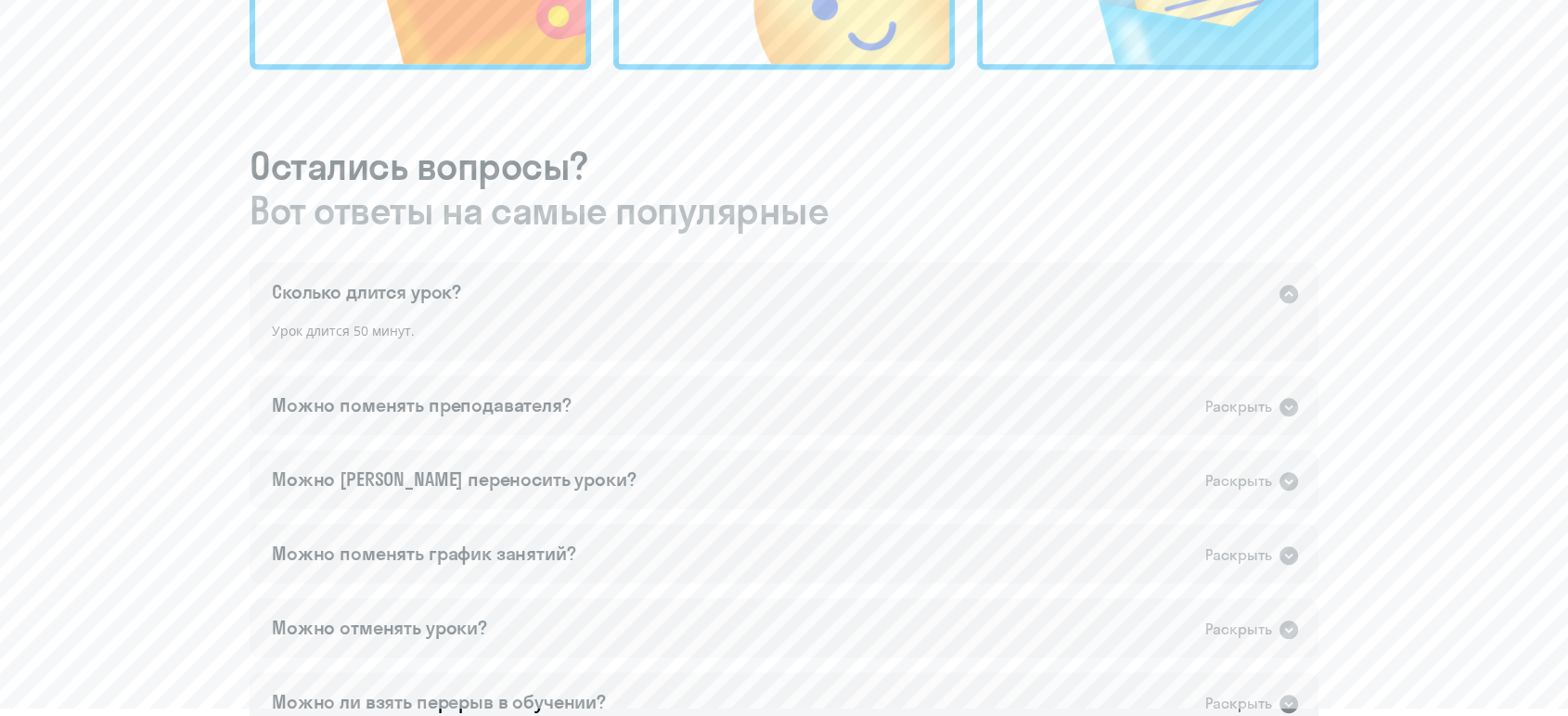 click on "Урок длится 50 минут." 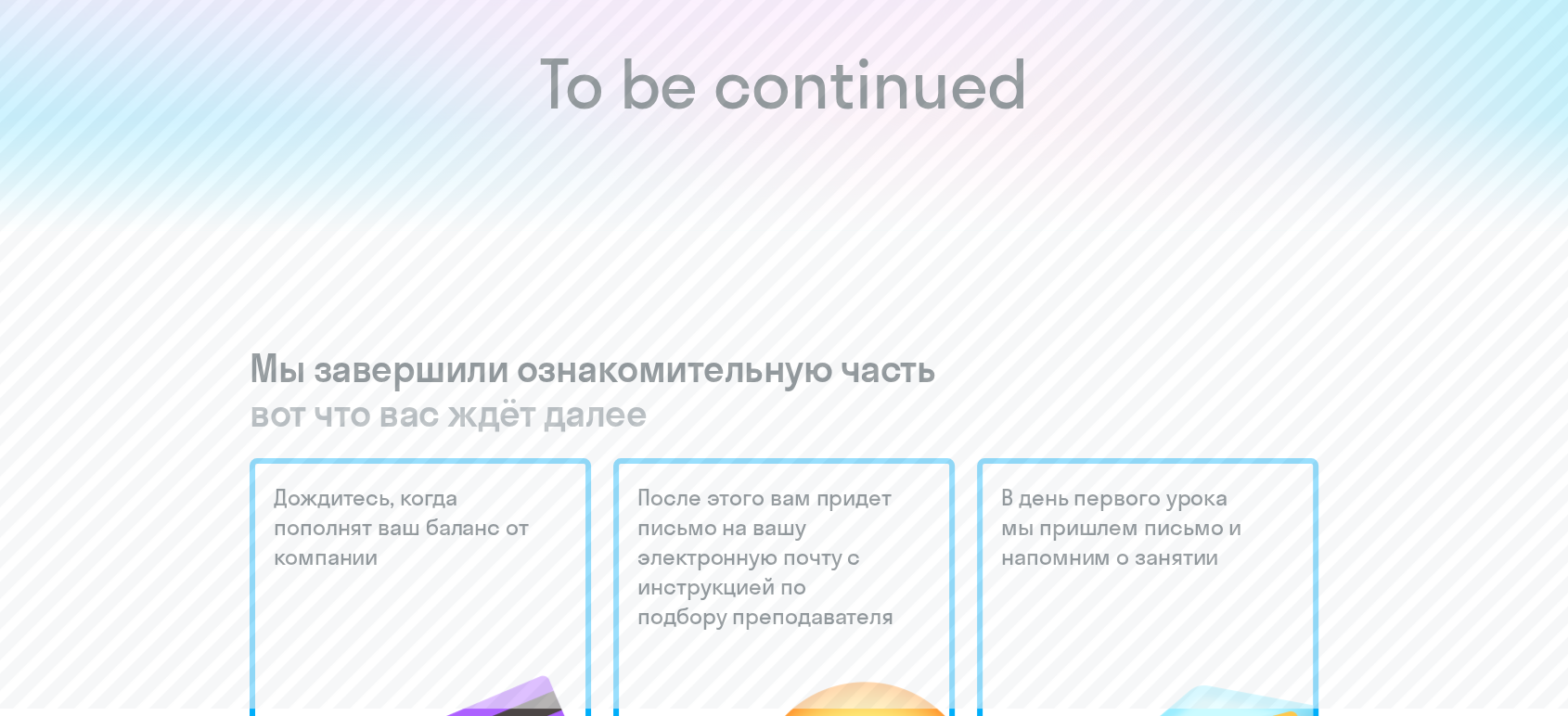 scroll, scrollTop: 0, scrollLeft: 0, axis: both 